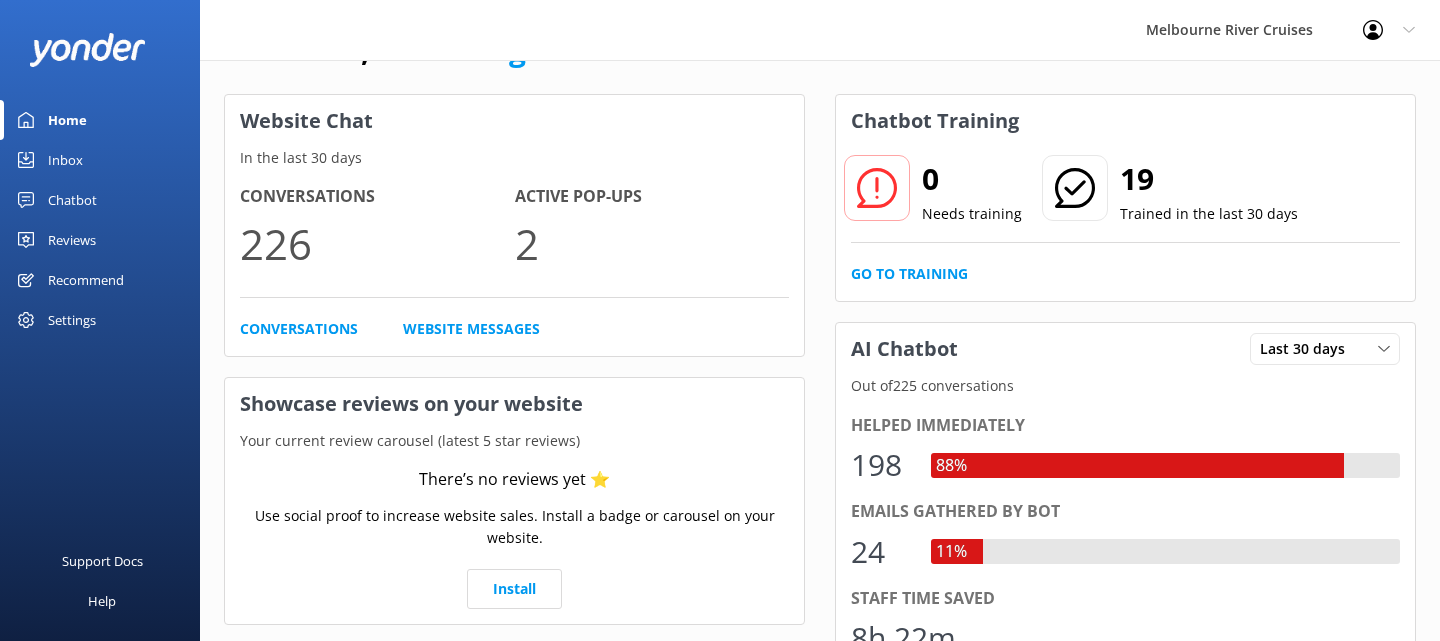 scroll, scrollTop: 0, scrollLeft: 0, axis: both 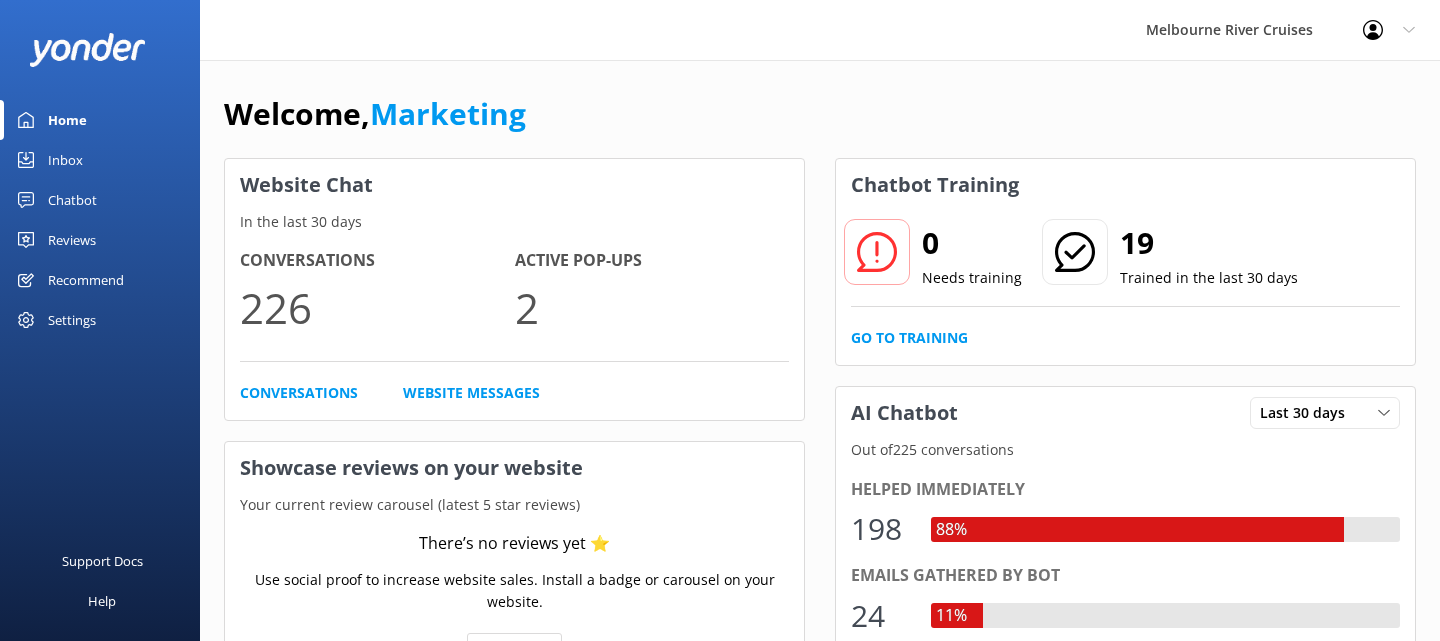 click on "Inbox" at bounding box center (65, 160) 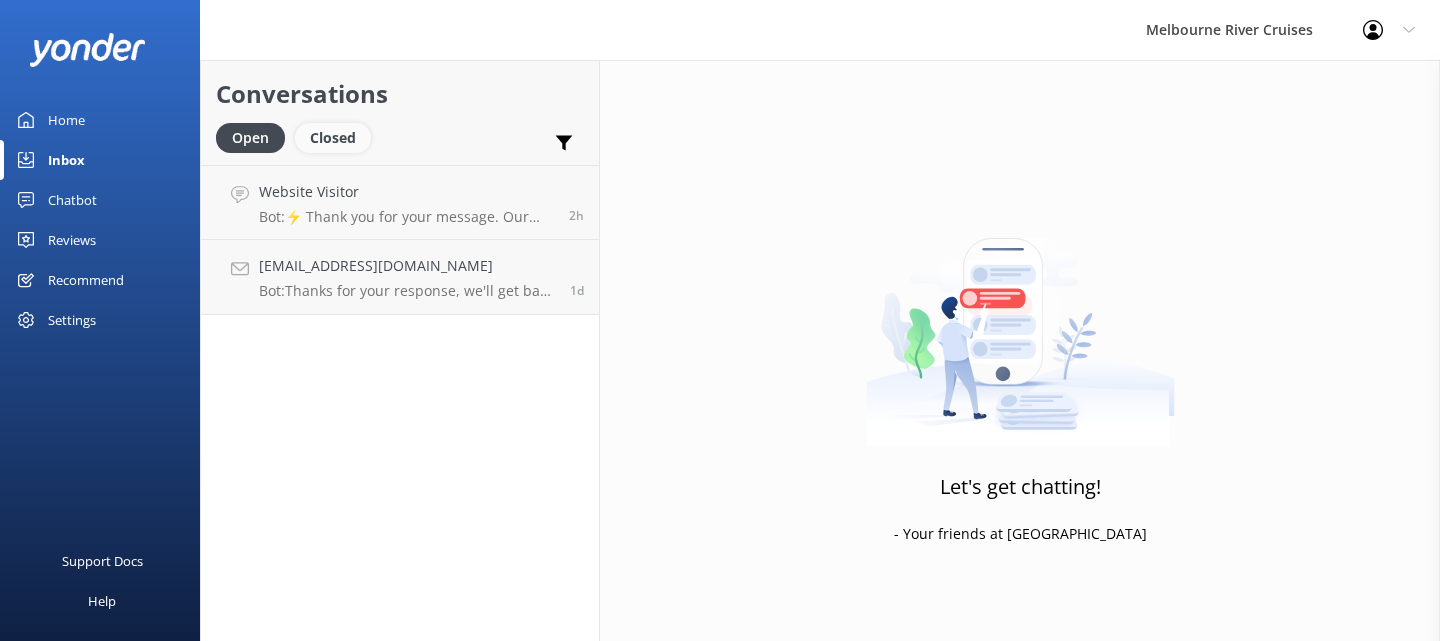 click on "Closed" at bounding box center (333, 138) 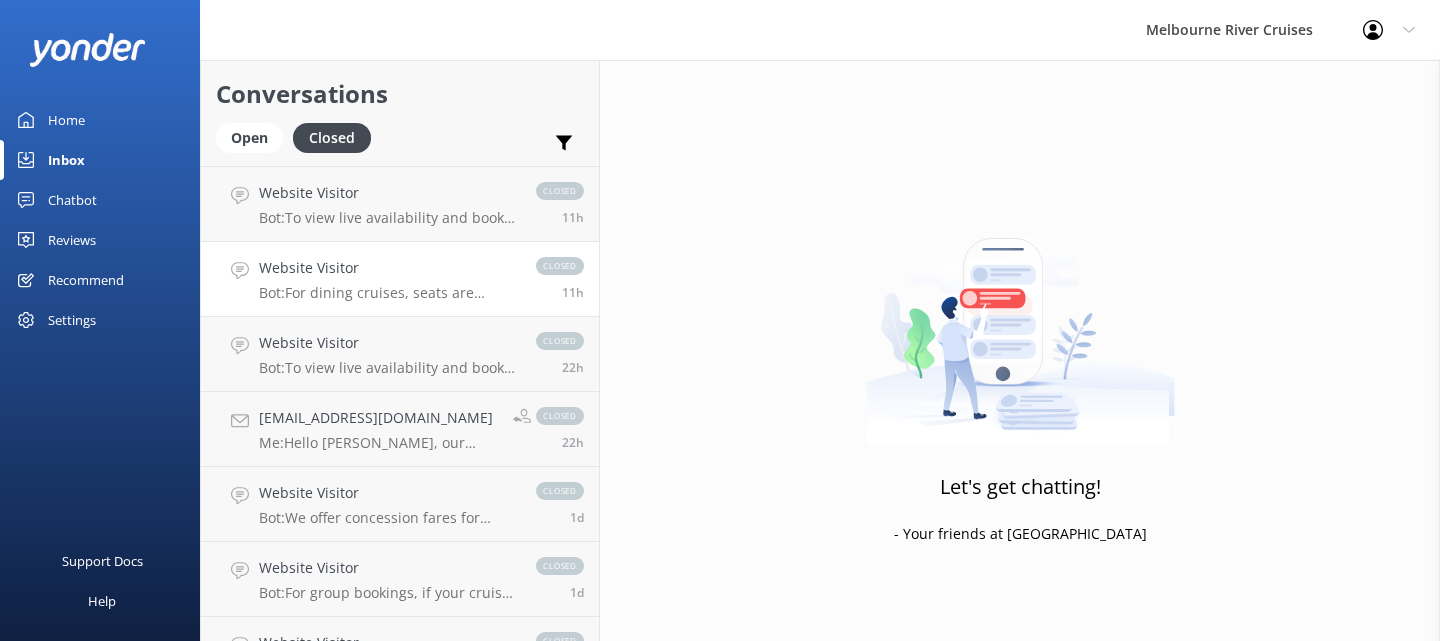 scroll, scrollTop: 150, scrollLeft: 0, axis: vertical 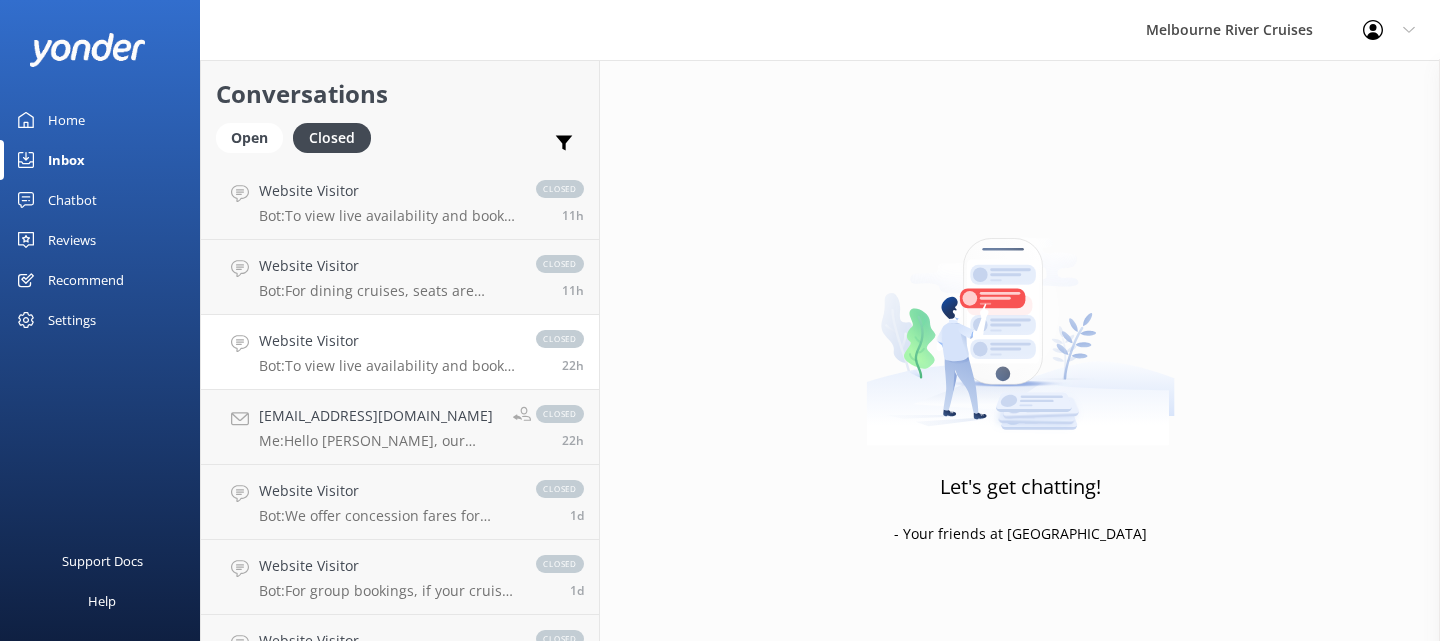 click on "Bot:  To view live availability and book your Melbourne River Cruise experience, please visit [URL][DOMAIN_NAME]." at bounding box center [387, 366] 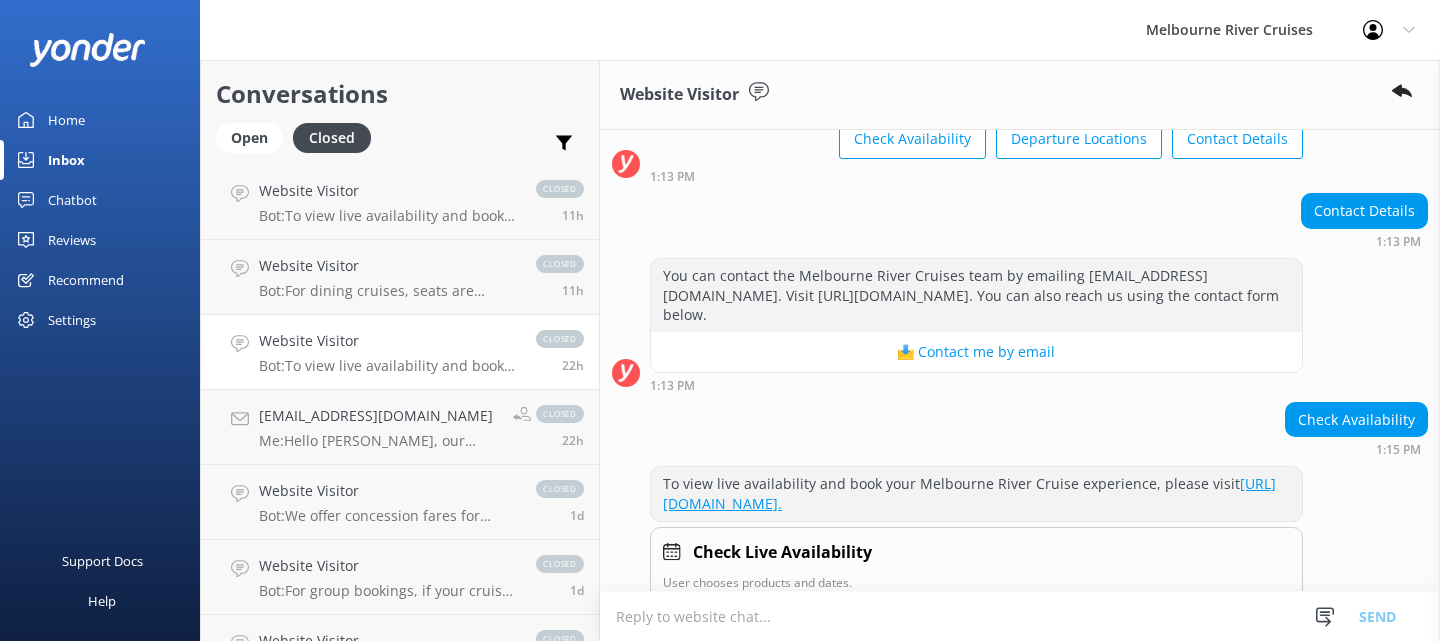 scroll, scrollTop: 262, scrollLeft: 0, axis: vertical 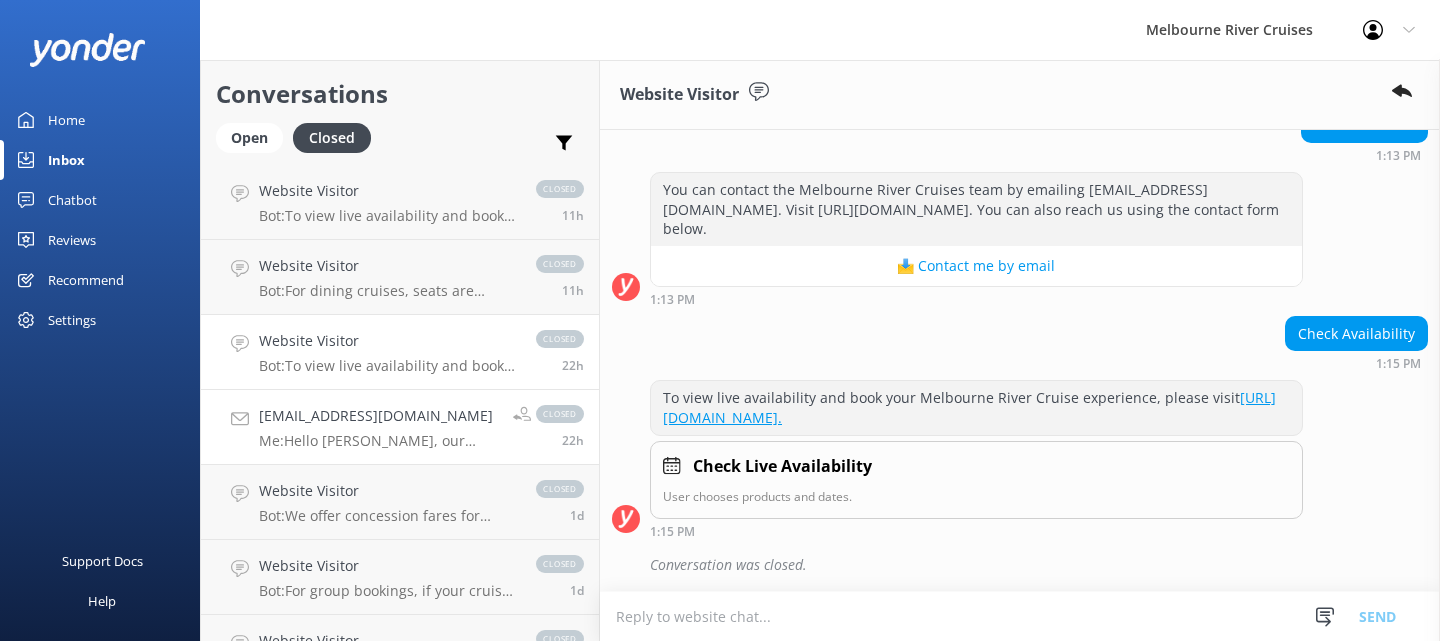 click on "Me:  Hello [PERSON_NAME], our Bottomless Brunch cruise will be operating [DATE] between 1.00PM to 3.00PM." at bounding box center [378, 441] 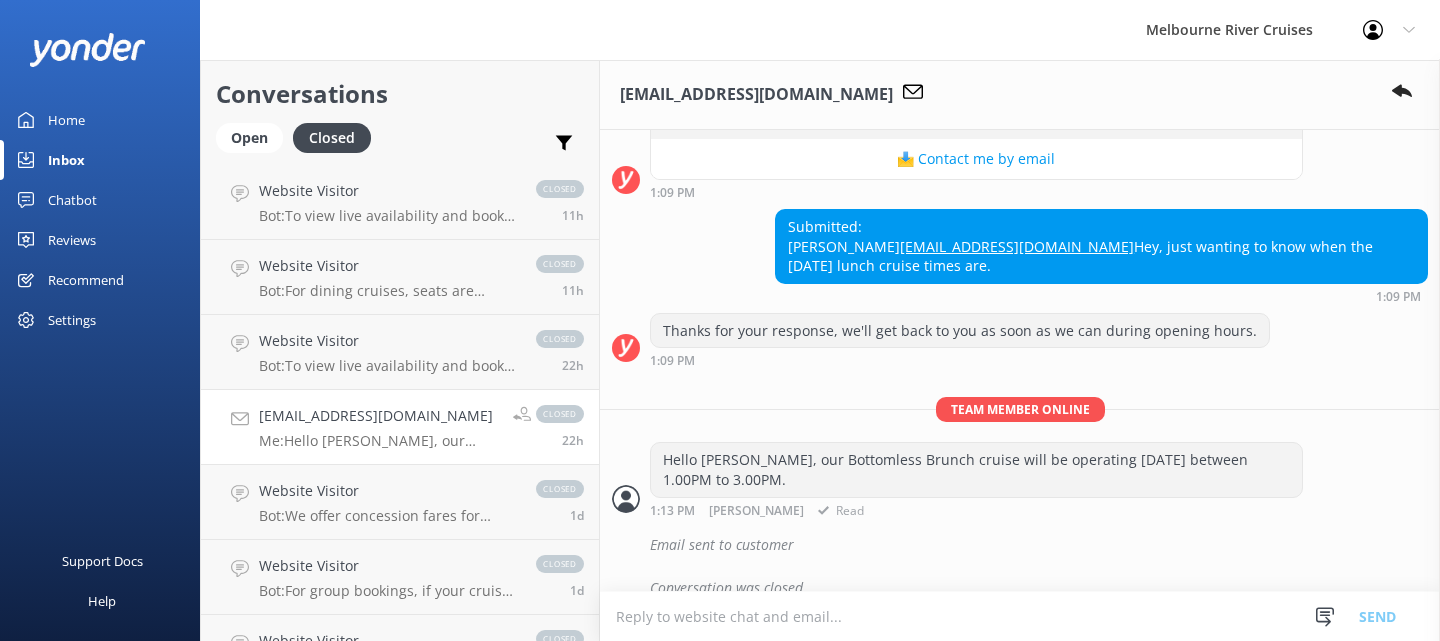 scroll, scrollTop: 431, scrollLeft: 0, axis: vertical 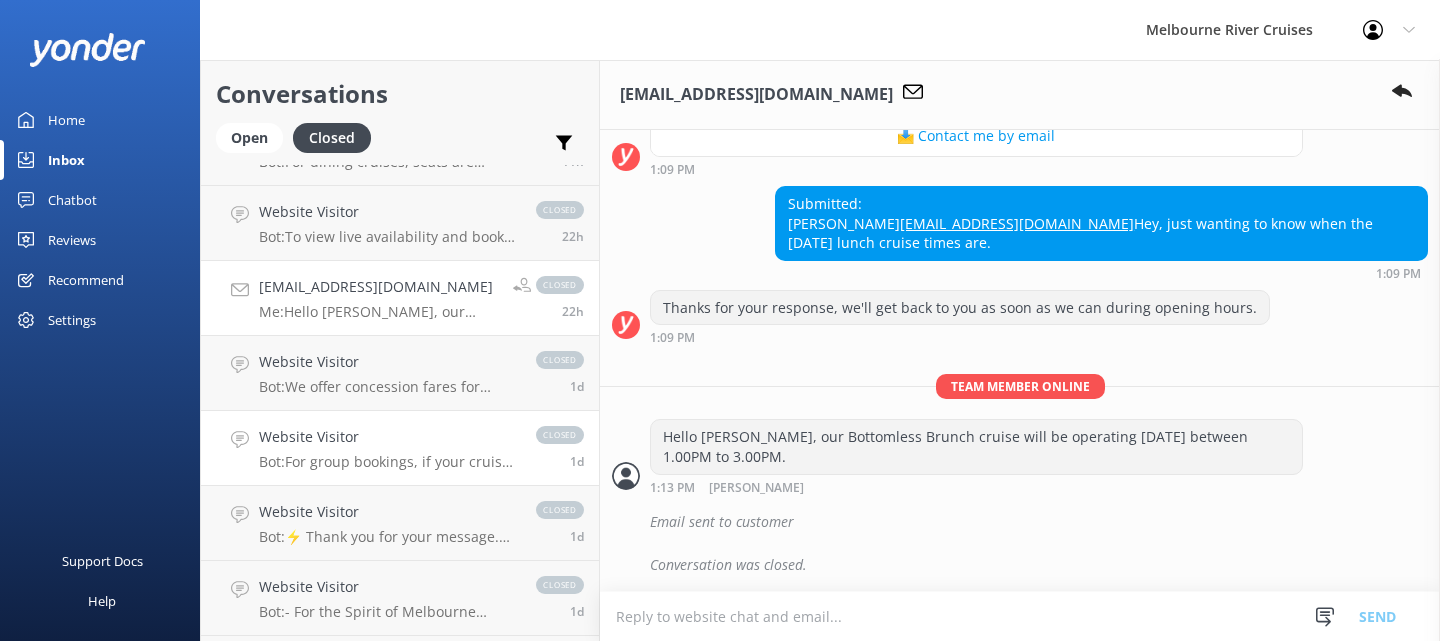 click on "Bot:  For group bookings, if your cruise date is more than 2 weeks away, you can pay a 50% deposit to secure the booking. If the booking is [DATE], full payment is required upfront." at bounding box center (387, 462) 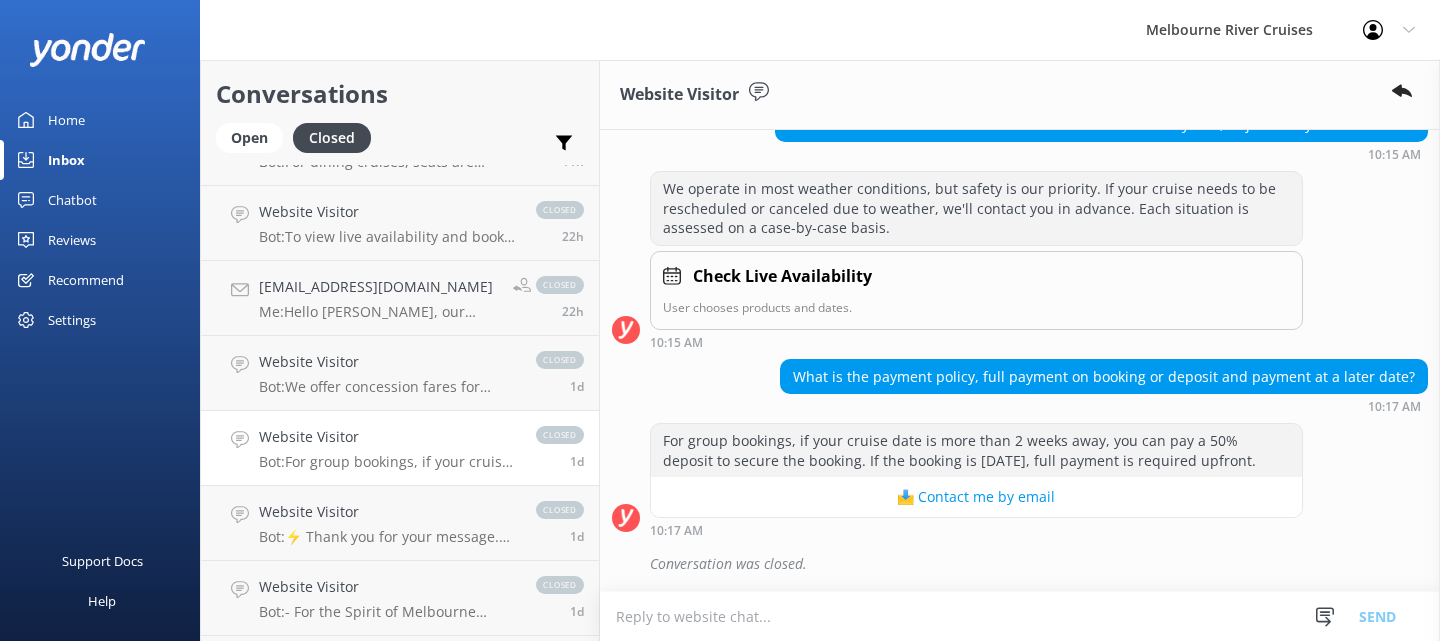 scroll, scrollTop: 320, scrollLeft: 0, axis: vertical 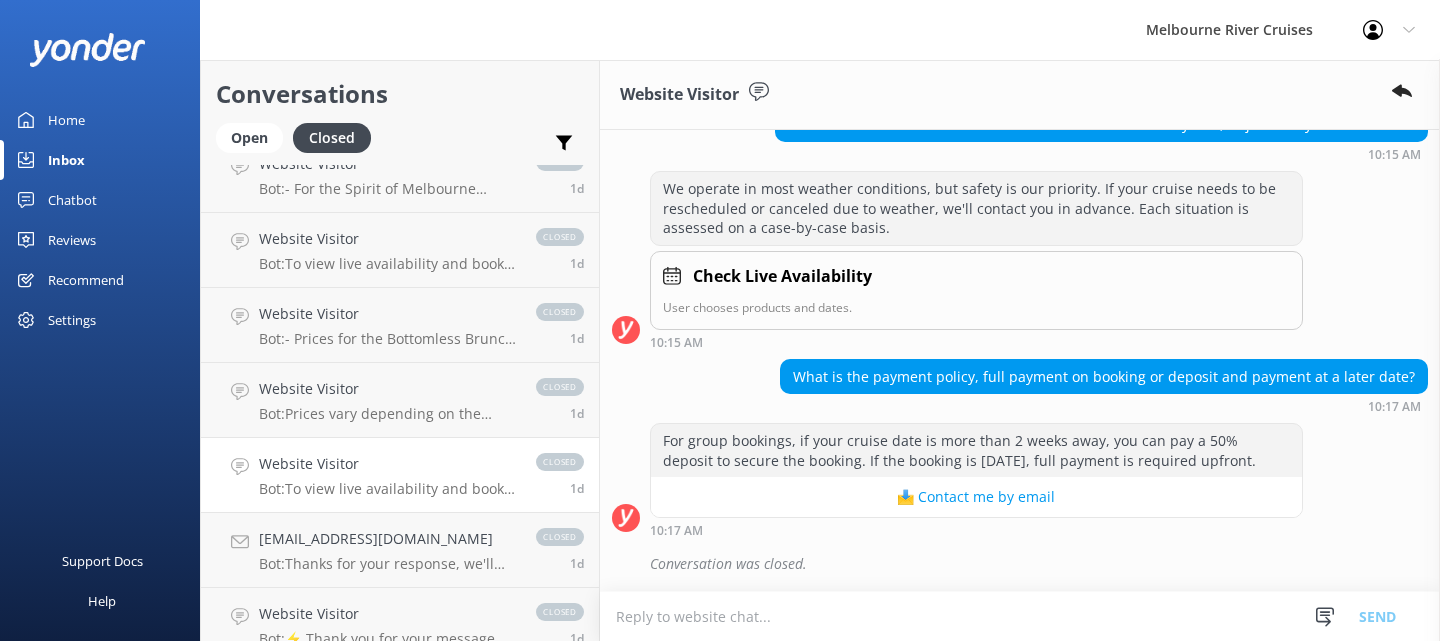 click on "Bot:  To view live availability and book your Melbourne River Cruise experience, please visit [URL][DOMAIN_NAME]." at bounding box center [387, 489] 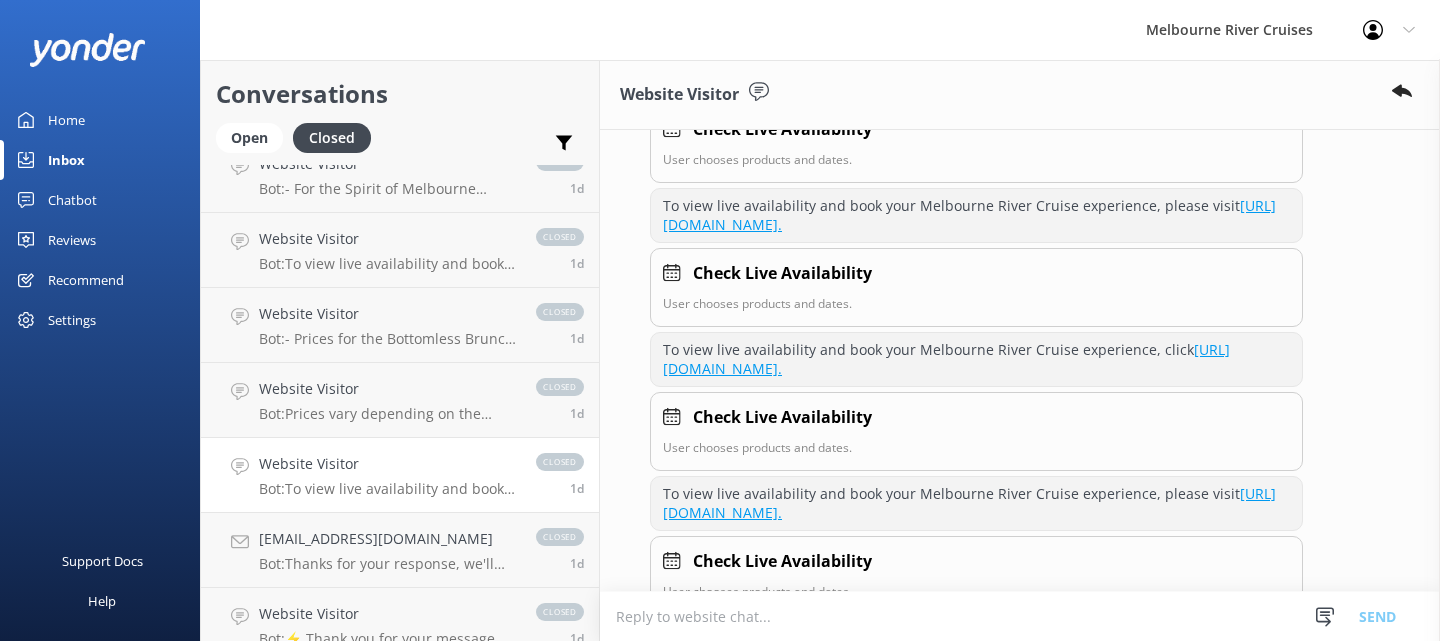 scroll, scrollTop: 906, scrollLeft: 0, axis: vertical 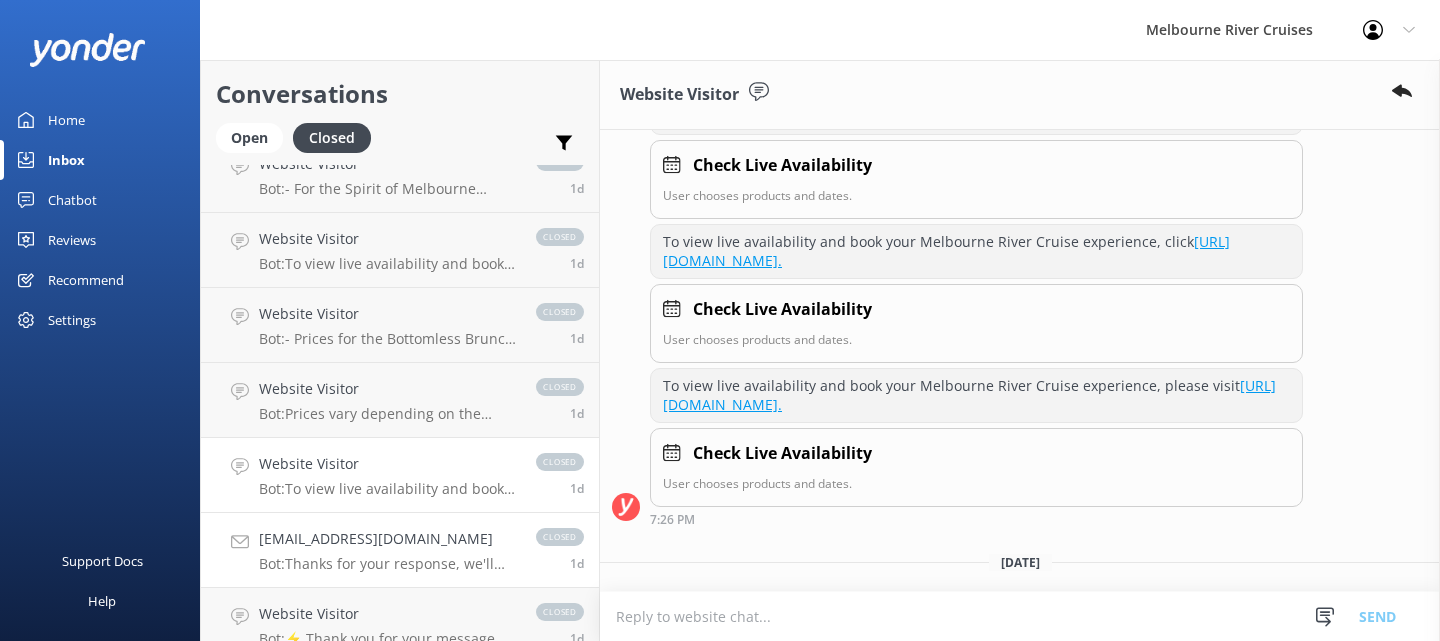 click on "[EMAIL_ADDRESS][DOMAIN_NAME]" at bounding box center [387, 539] 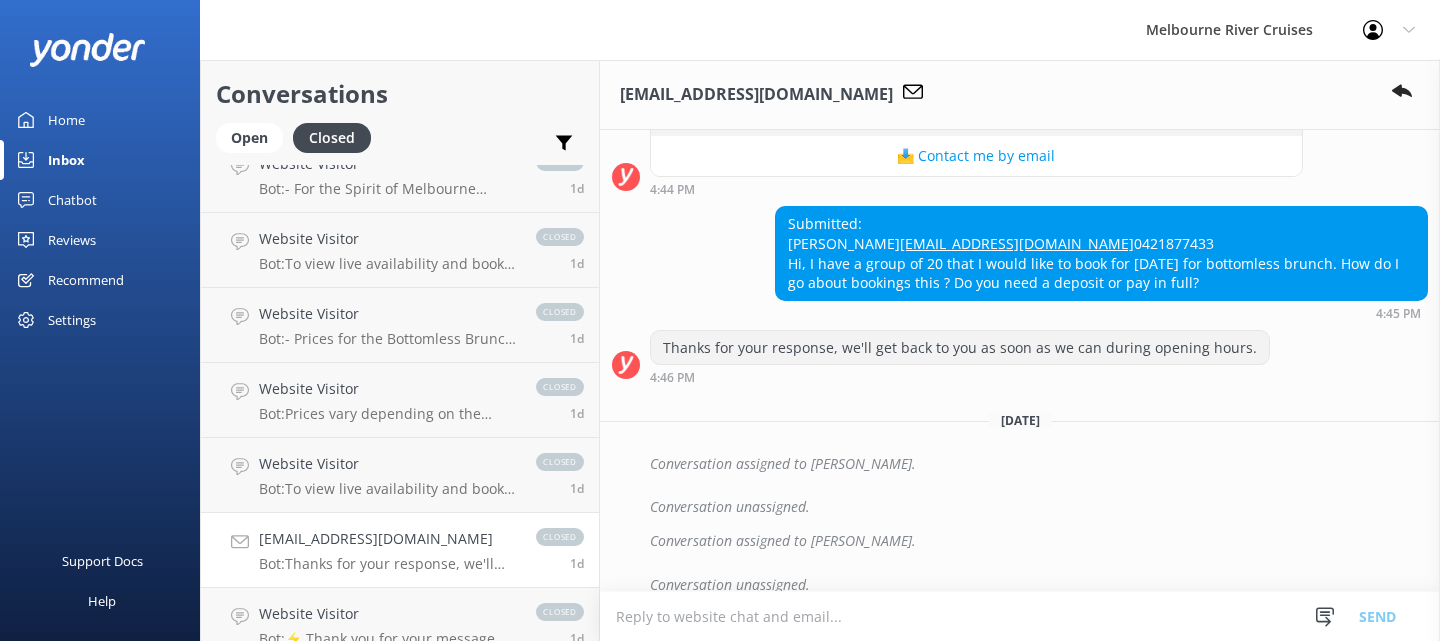 scroll, scrollTop: 669, scrollLeft: 0, axis: vertical 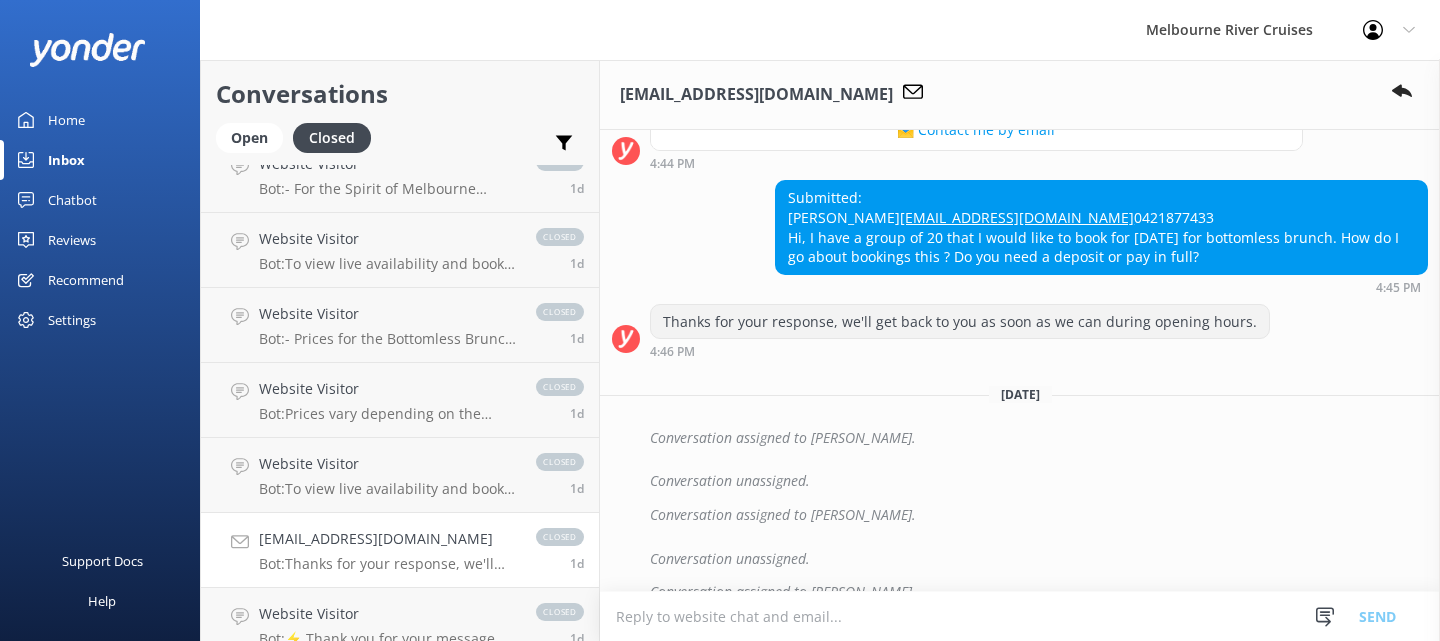 click on "Profile Settings Logout" at bounding box center [1389, 30] 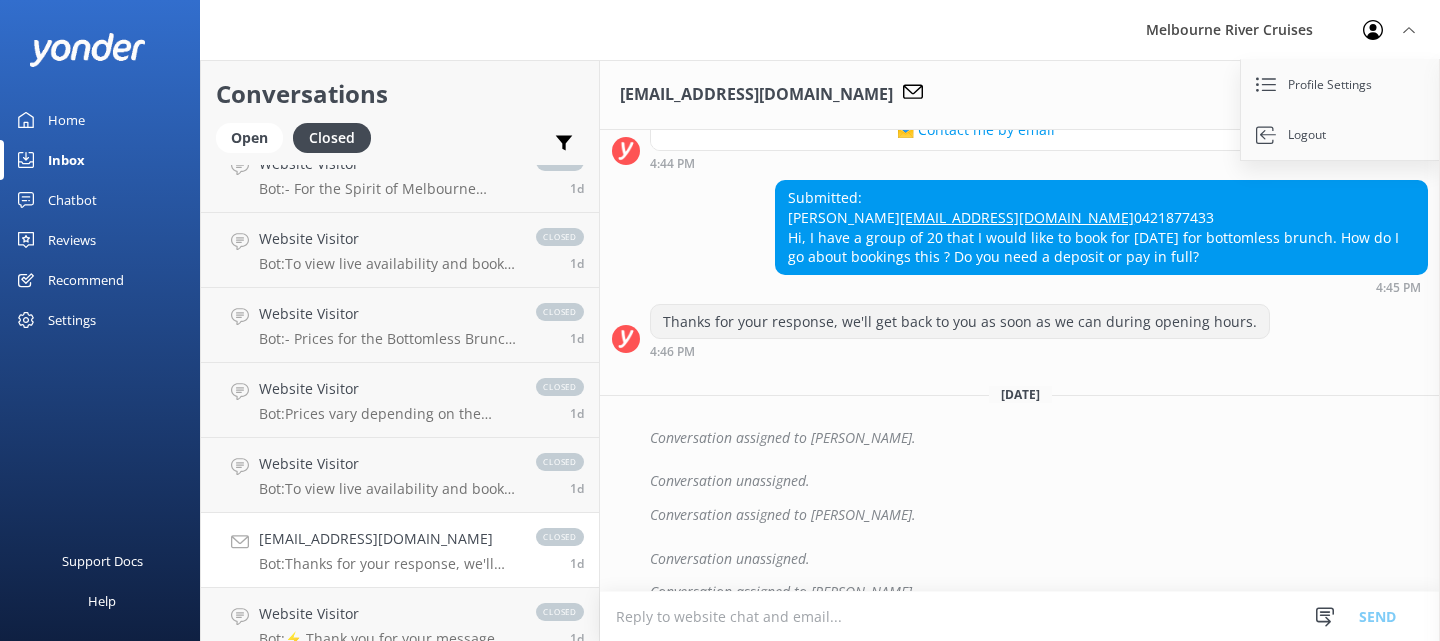 click on "Melbourne River Cruises Profile Settings Logout" at bounding box center [720, 30] 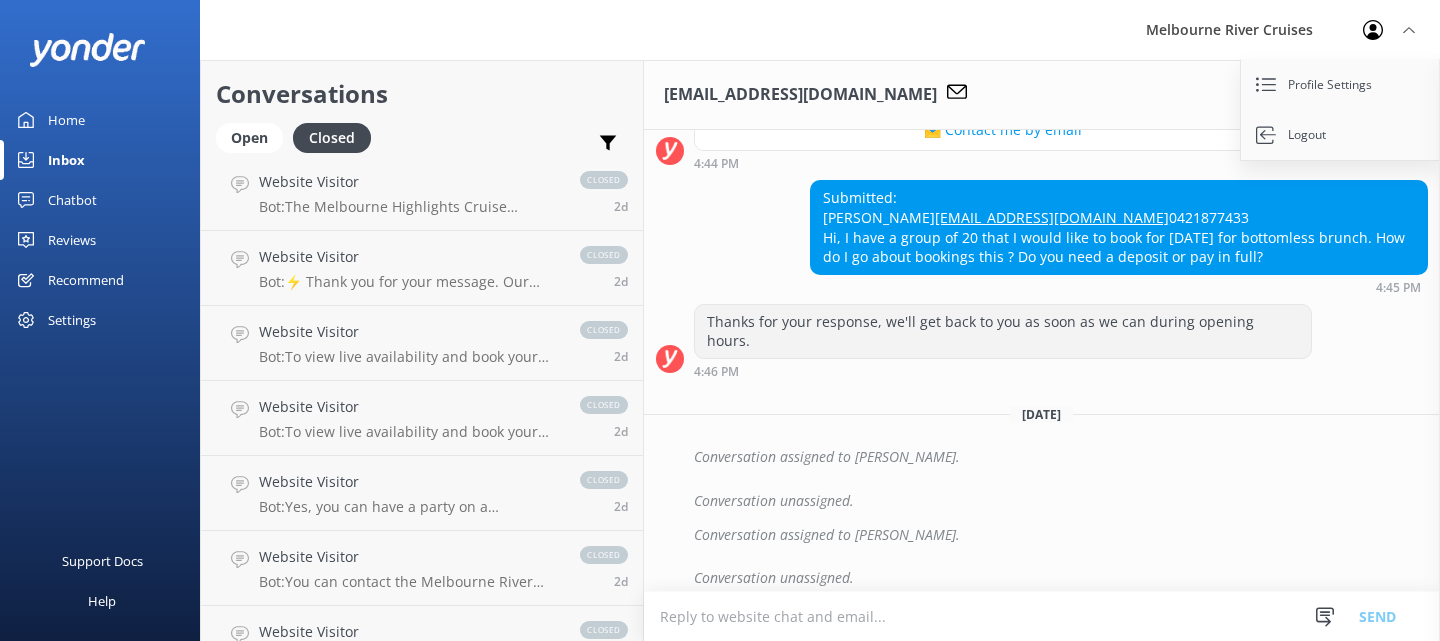 scroll, scrollTop: 1382, scrollLeft: 0, axis: vertical 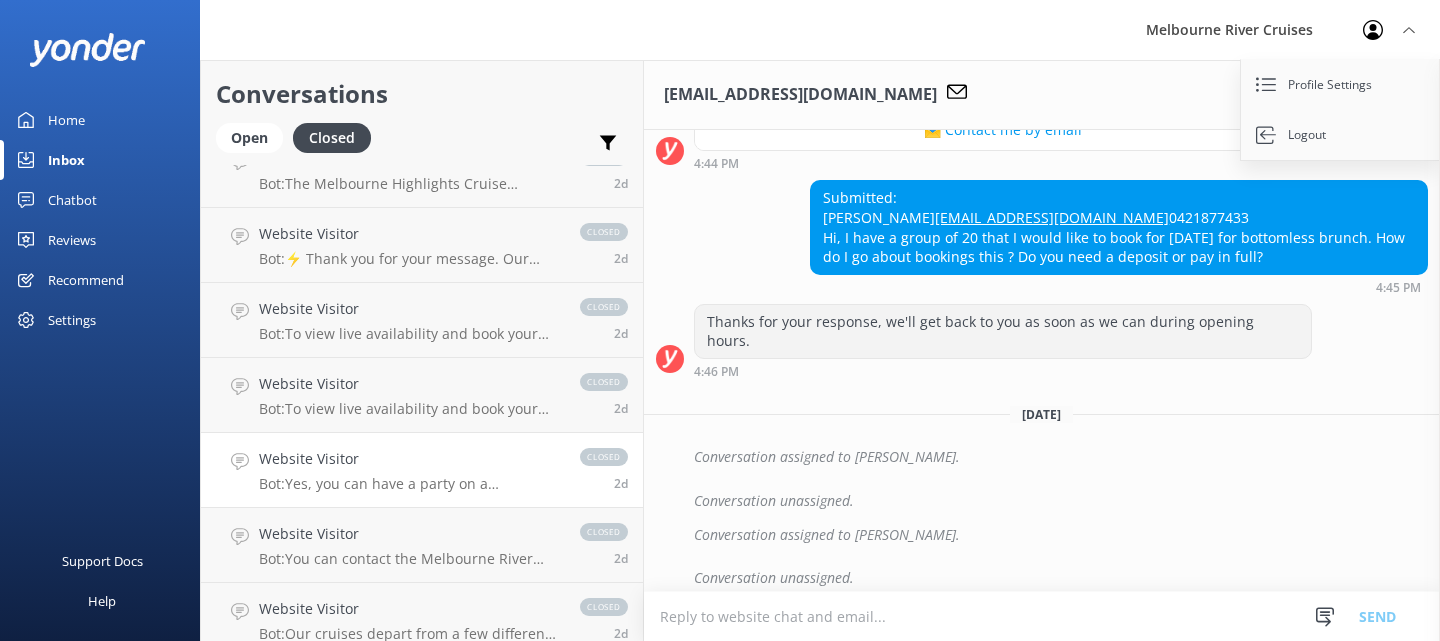 click on "Bot:  Yes, you can have a party on a Melbourne River Cruises vessel. We offer private birthday party cruises for all ages, providing a unique way to celebrate with scenic views, delicious catering, and a fun atmosphere. For more information, visit [URL][DOMAIN_NAME]." at bounding box center [409, 484] 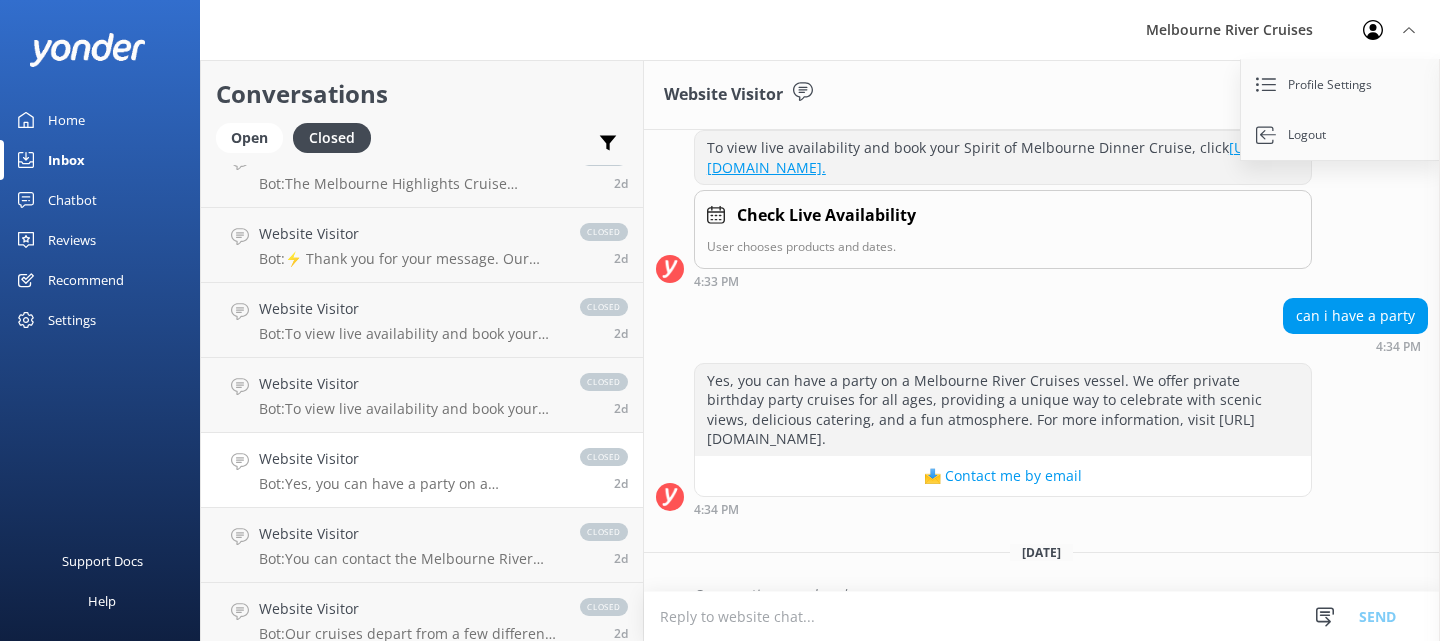 scroll, scrollTop: 334, scrollLeft: 0, axis: vertical 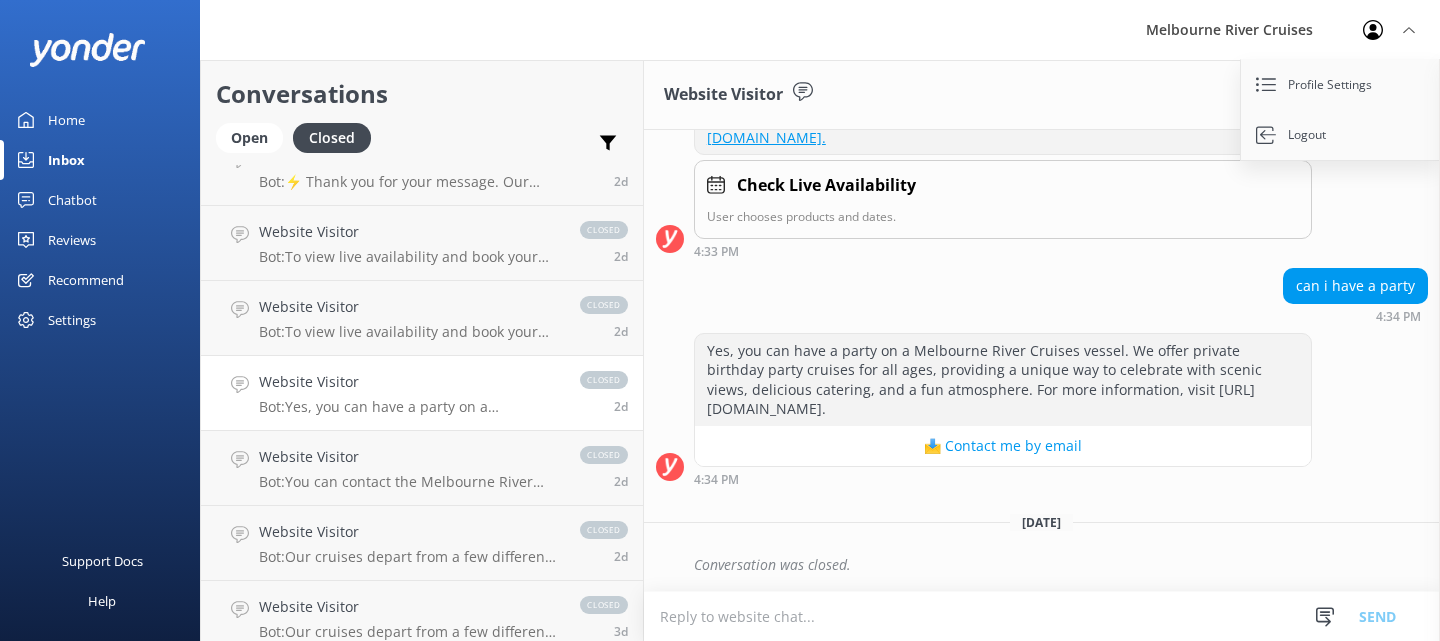 click on "Home" at bounding box center [66, 120] 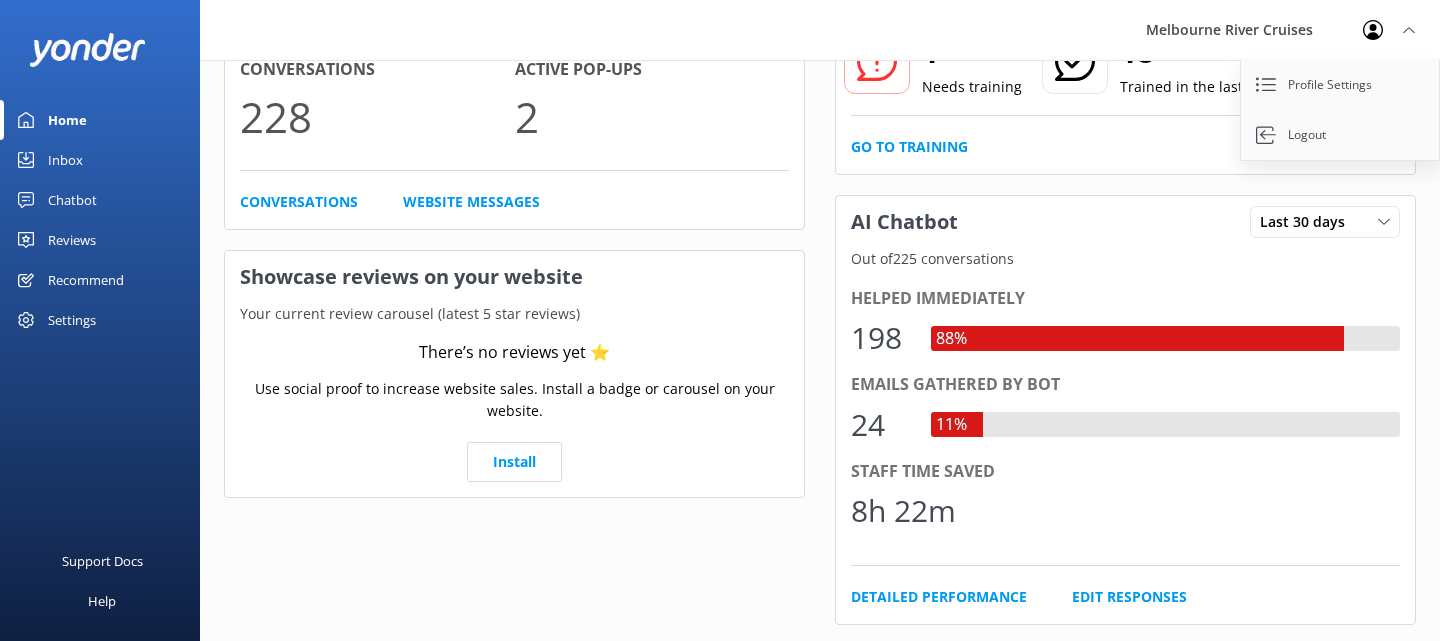 scroll, scrollTop: 454, scrollLeft: 0, axis: vertical 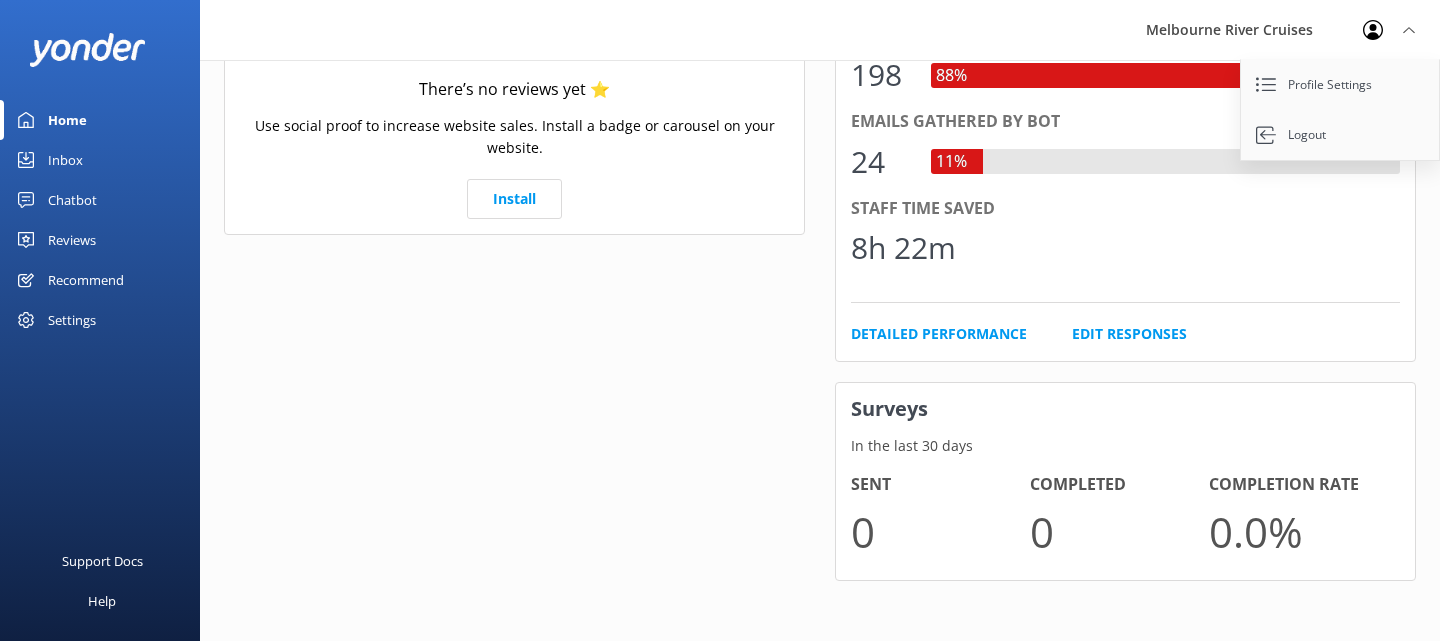 click on "Settings" at bounding box center [72, 320] 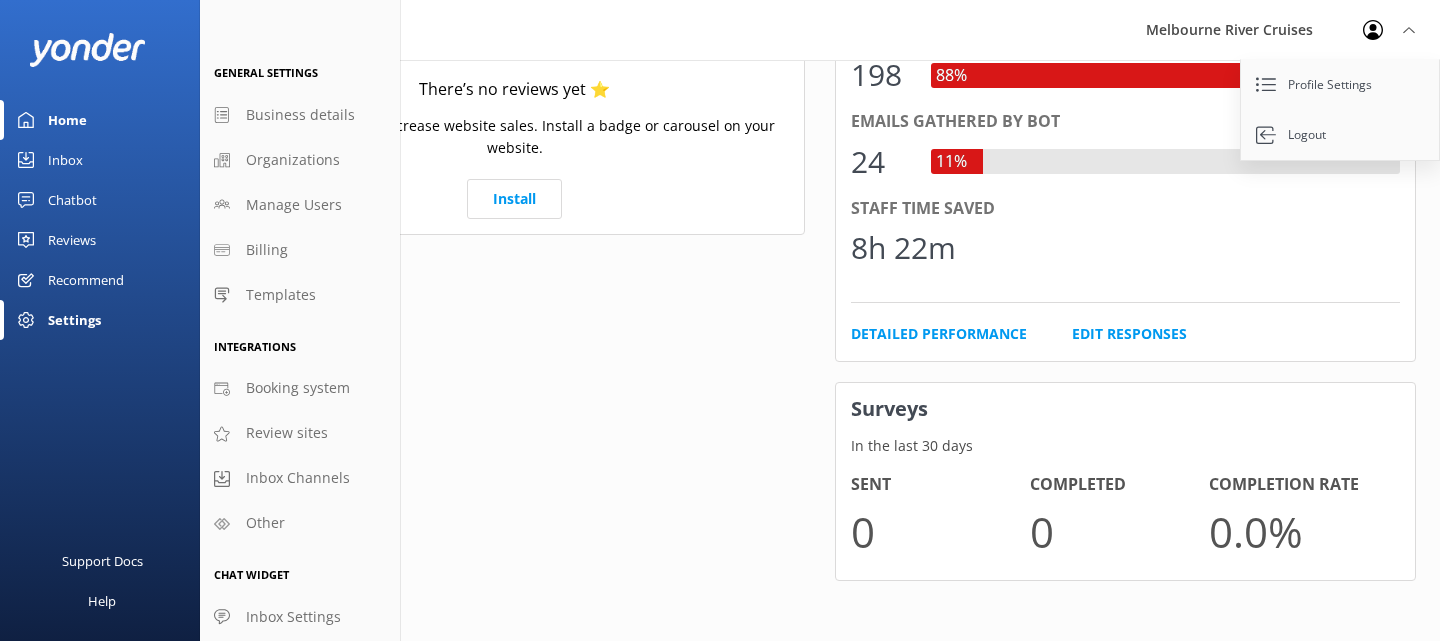 click on "Home" at bounding box center [67, 120] 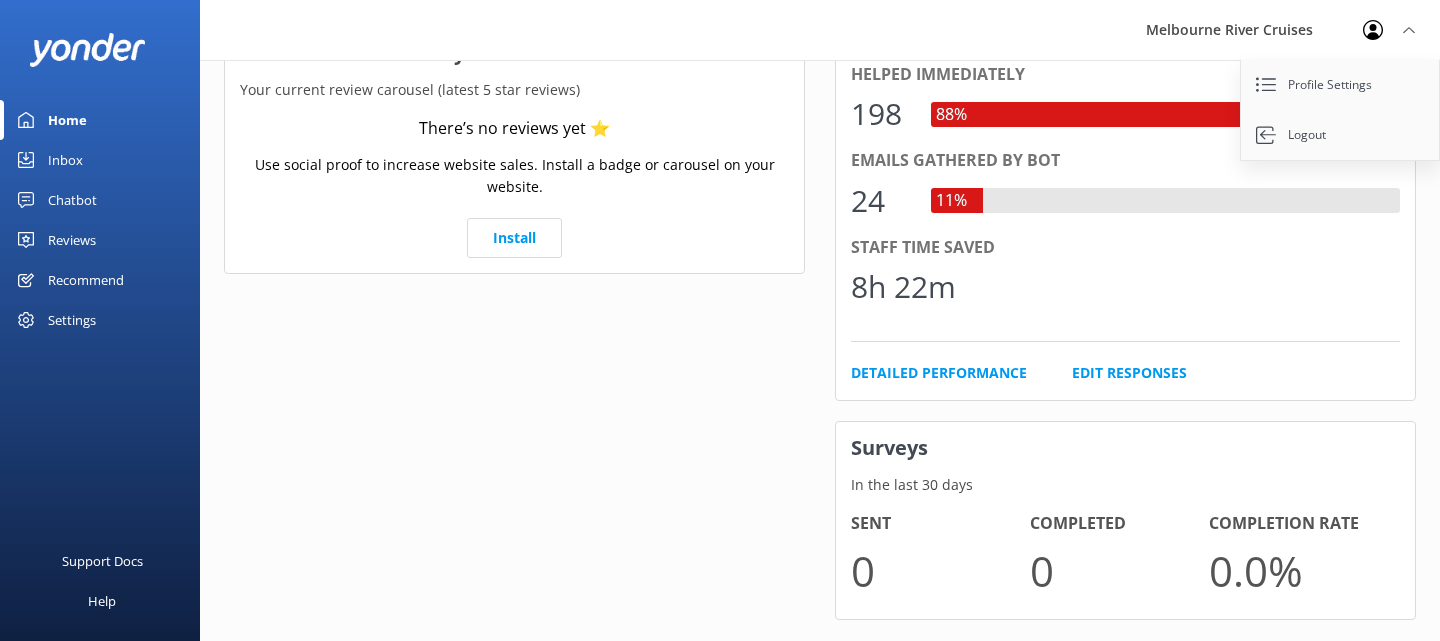scroll, scrollTop: 416, scrollLeft: 0, axis: vertical 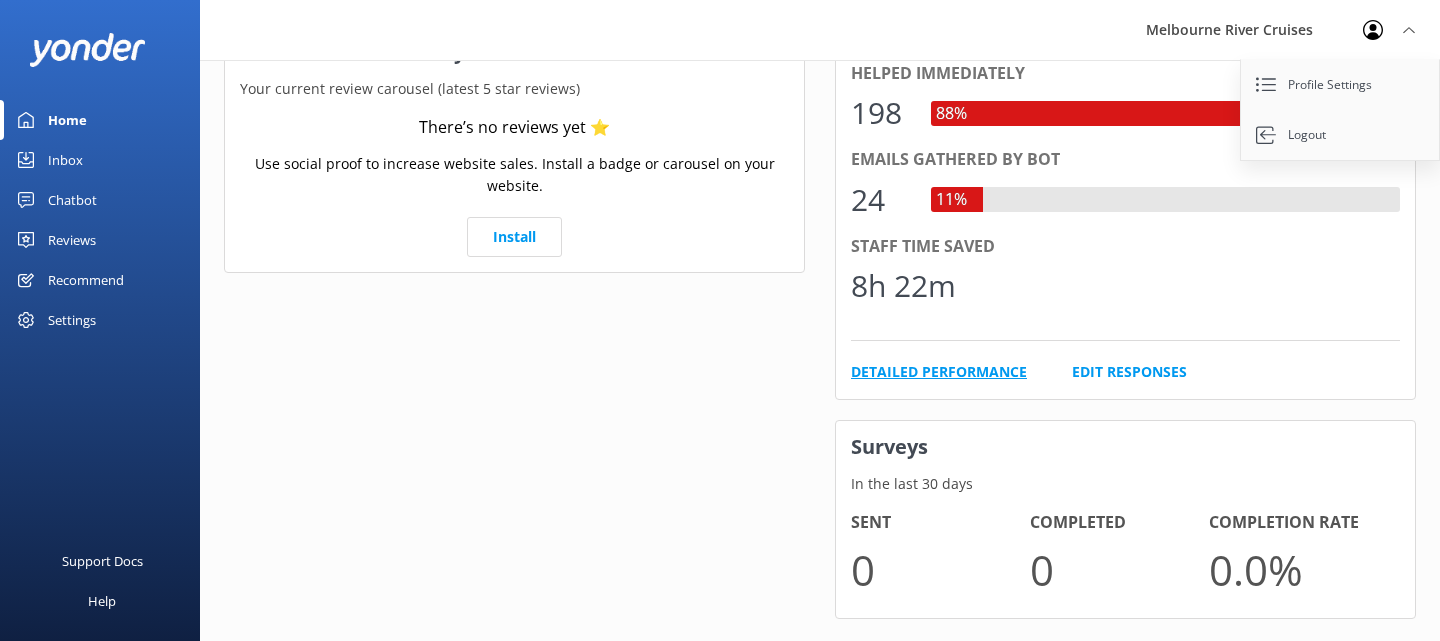 click on "Detailed Performance" at bounding box center [939, 372] 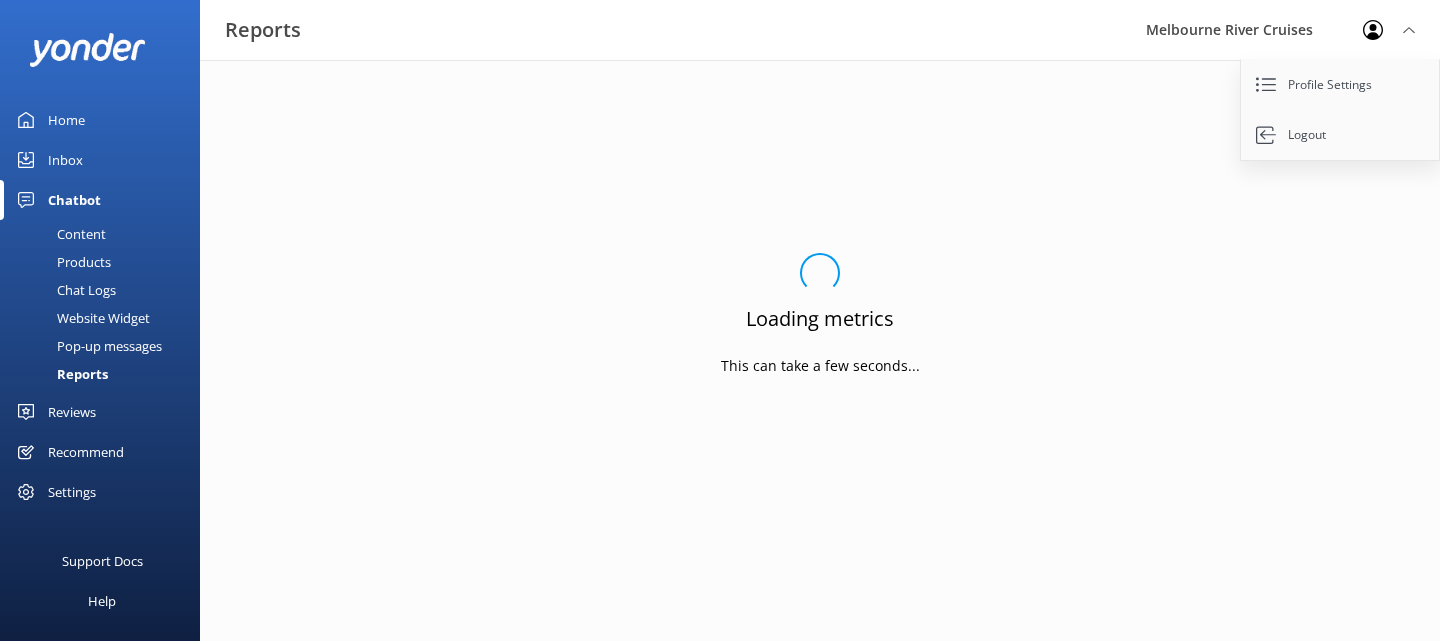 scroll, scrollTop: 0, scrollLeft: 0, axis: both 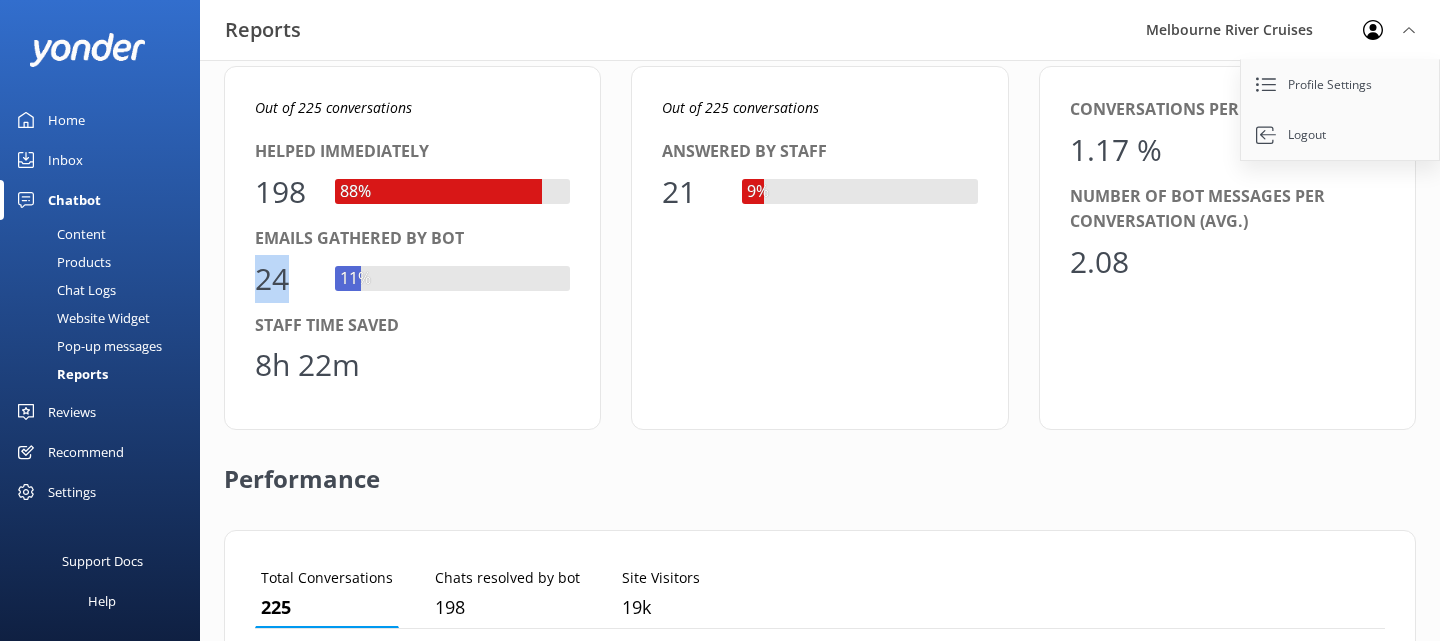 drag, startPoint x: 259, startPoint y: 283, endPoint x: 312, endPoint y: 287, distance: 53.15073 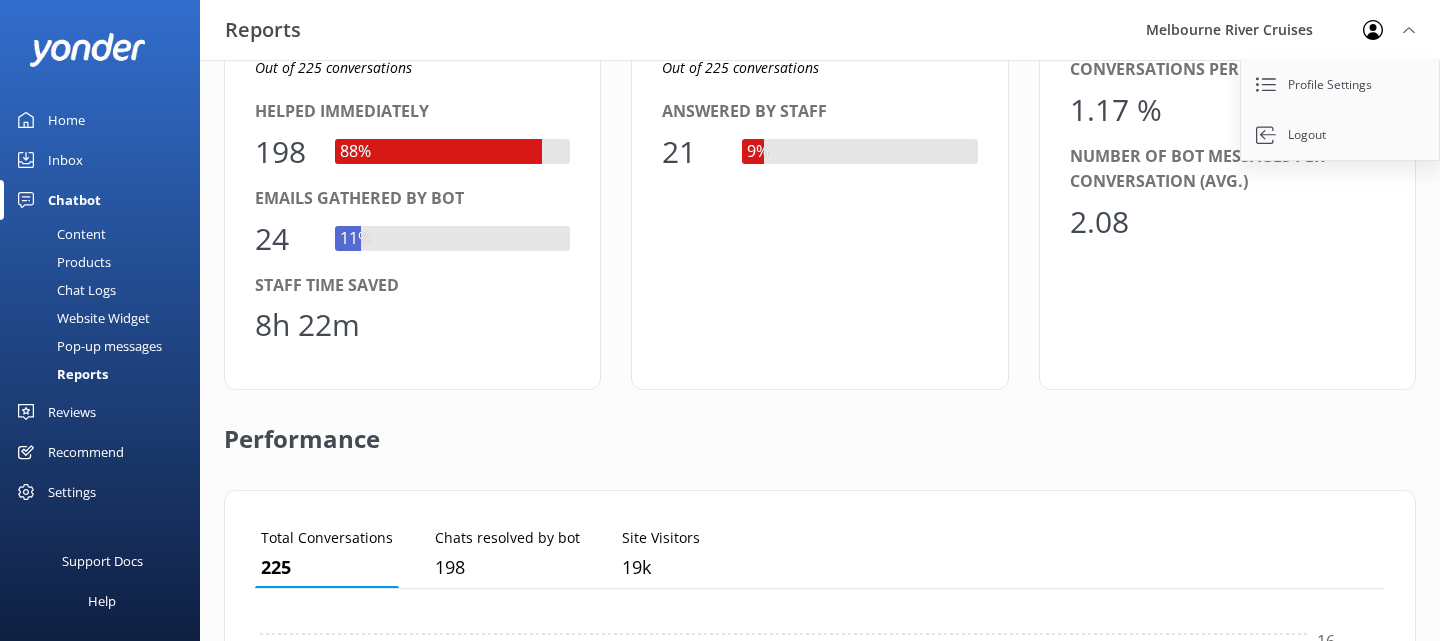 scroll, scrollTop: 133, scrollLeft: 0, axis: vertical 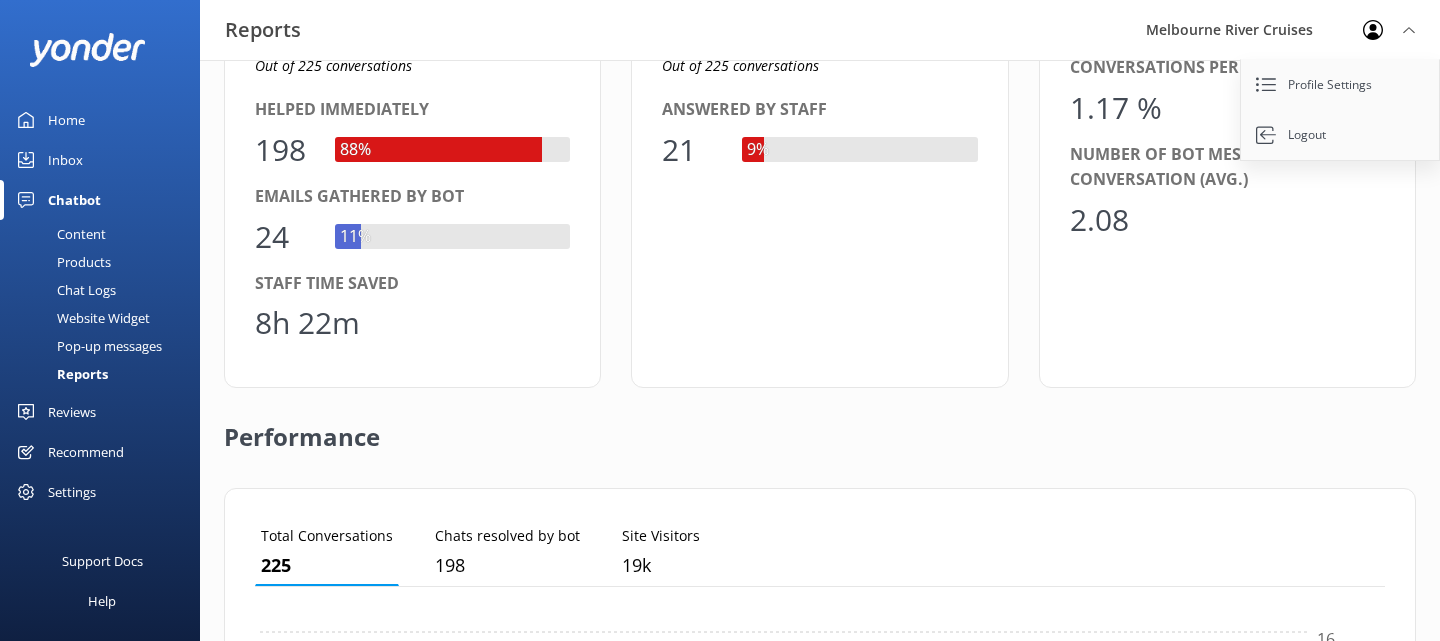 click on "Performance" at bounding box center (820, 438) 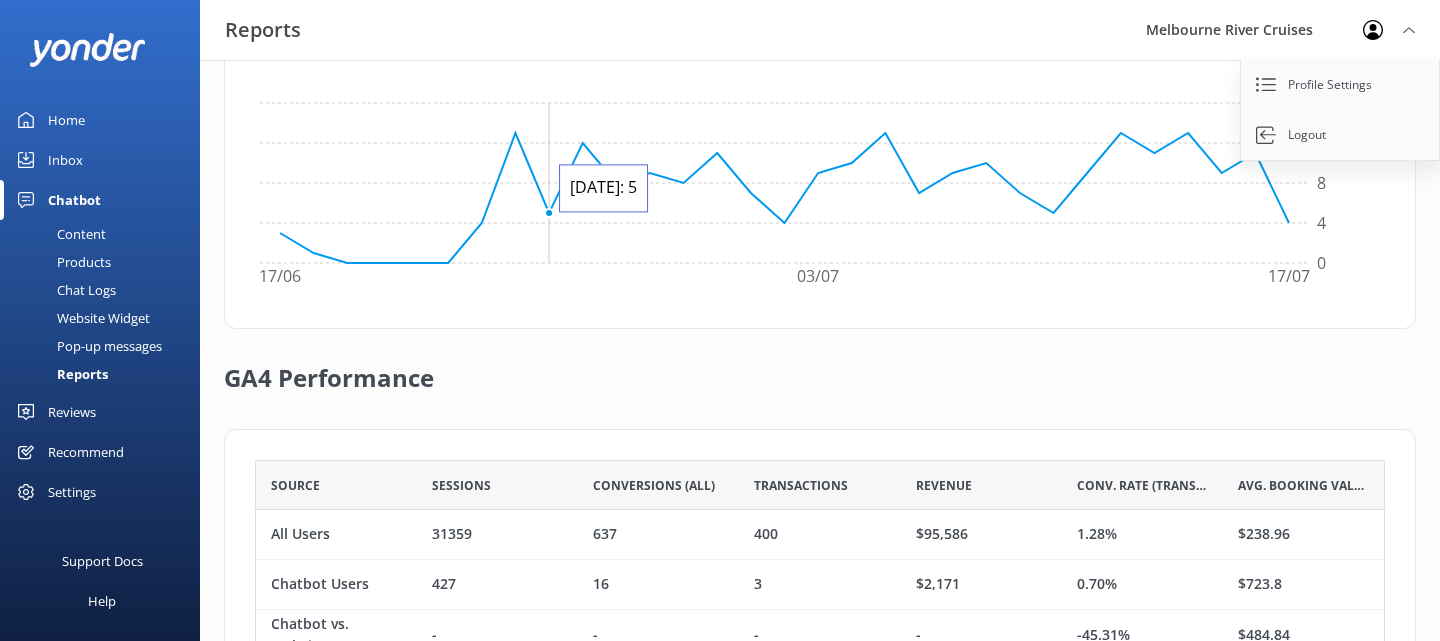 scroll, scrollTop: 753, scrollLeft: 0, axis: vertical 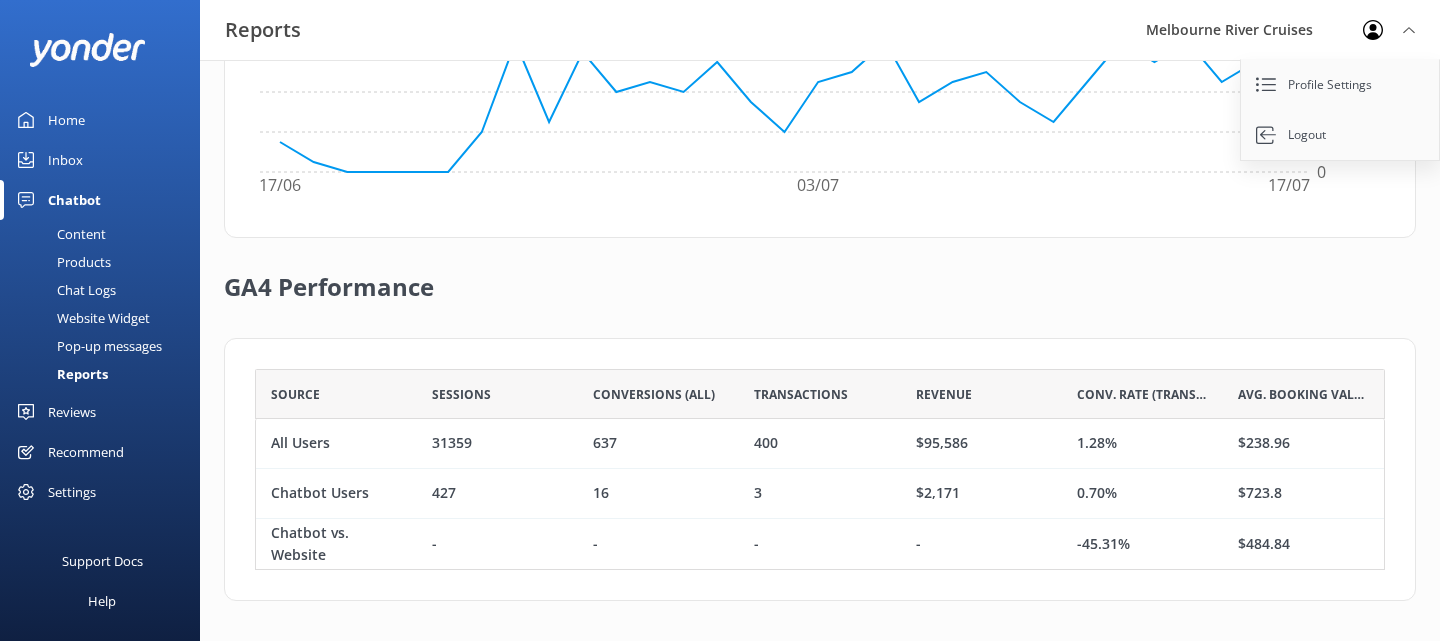 drag, startPoint x: 232, startPoint y: 297, endPoint x: 332, endPoint y: 294, distance: 100.04499 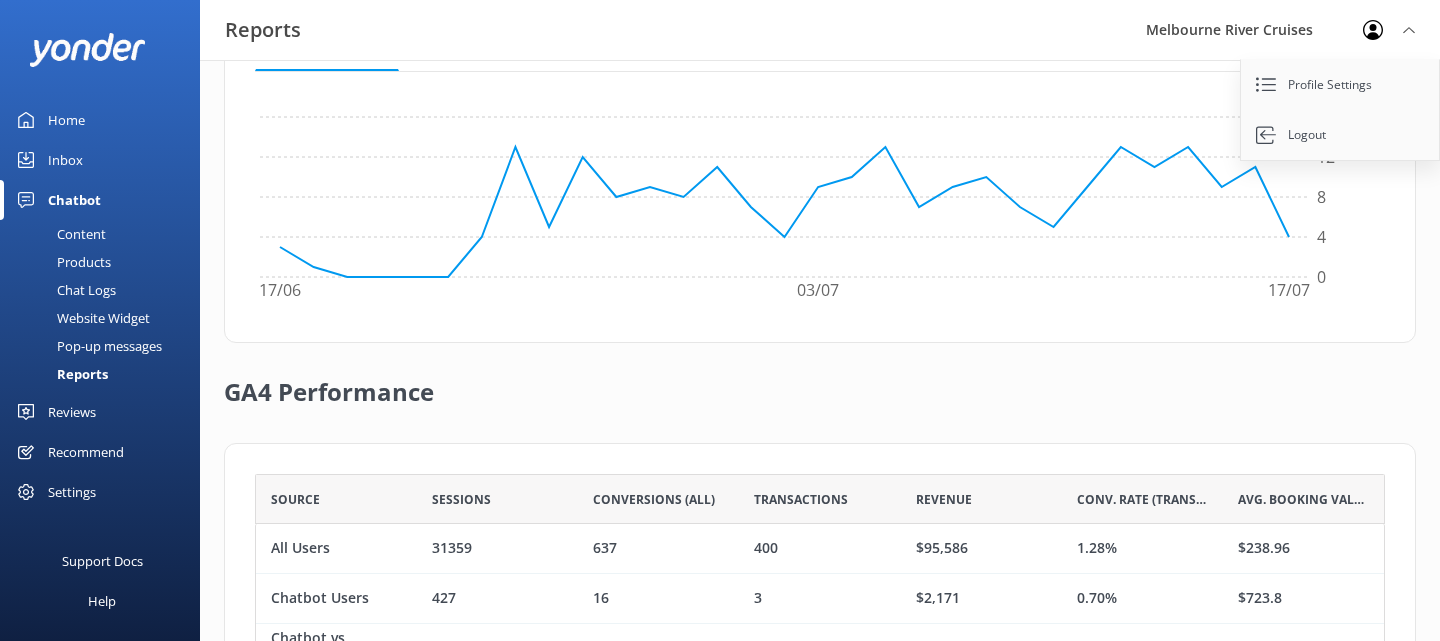 scroll, scrollTop: 0, scrollLeft: 0, axis: both 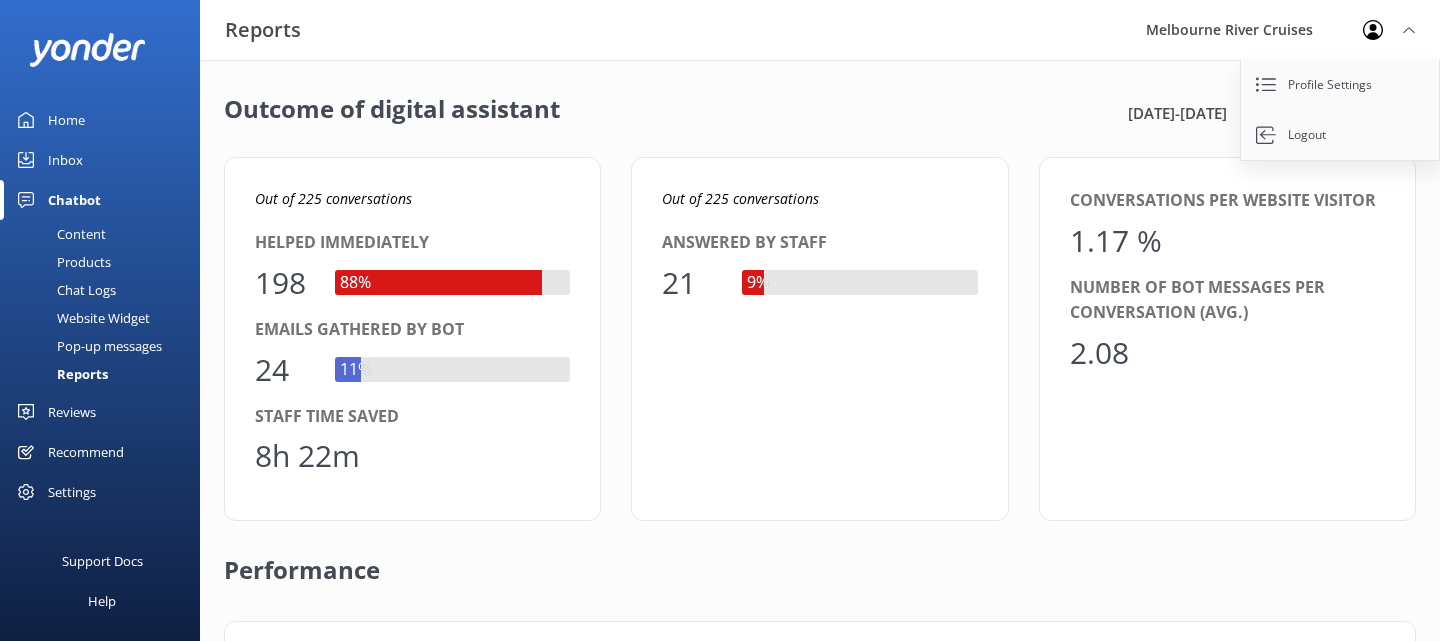 click on "Profile Settings Logout" at bounding box center [1389, 30] 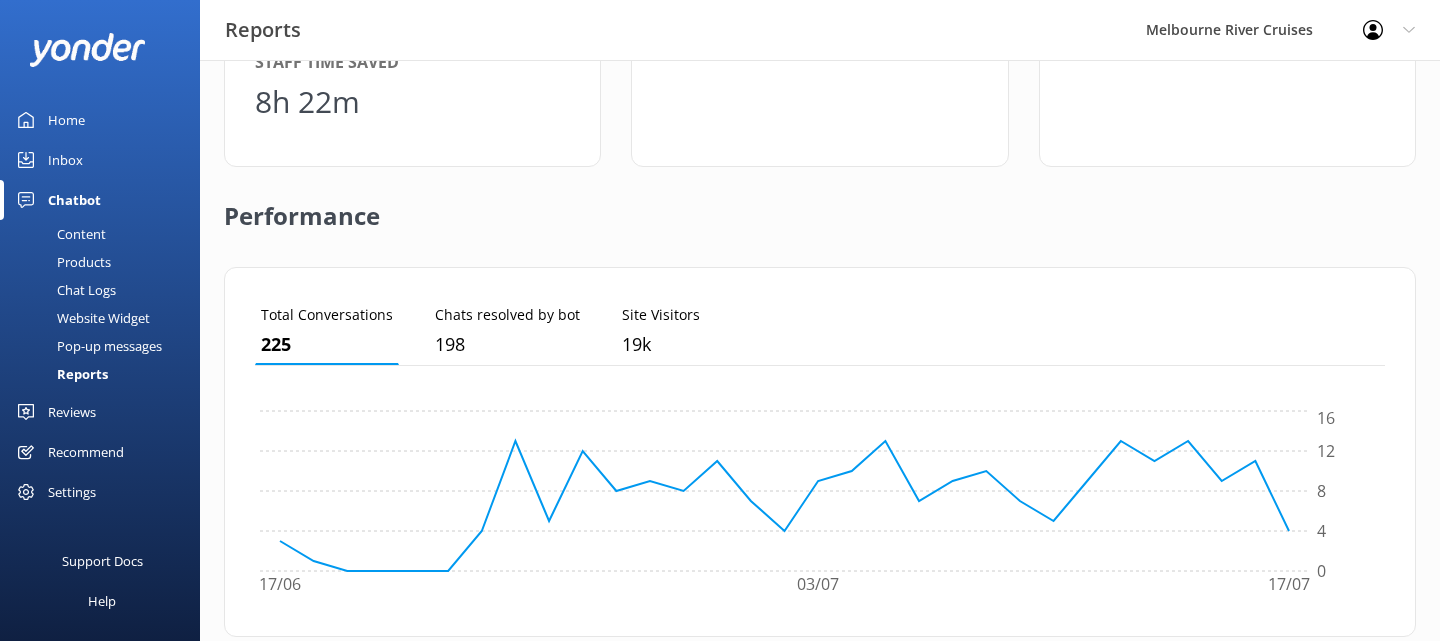 scroll, scrollTop: 753, scrollLeft: 0, axis: vertical 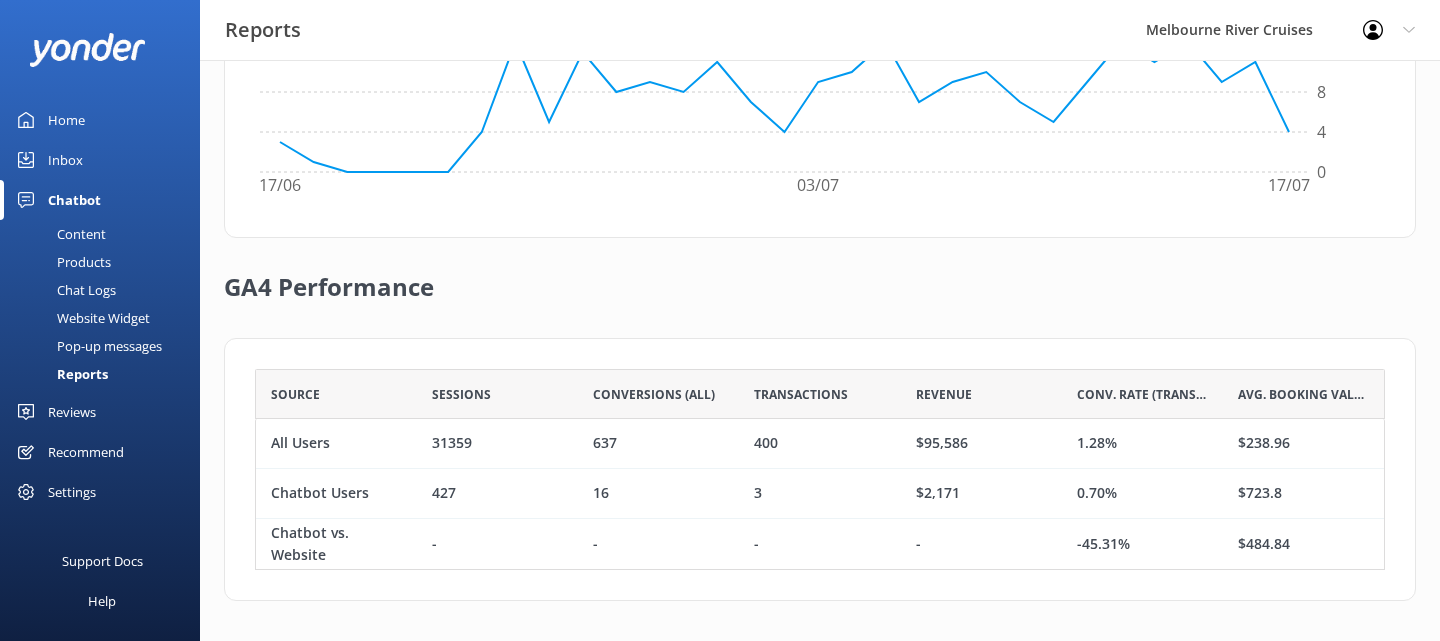 click on "31359" at bounding box center [452, 444] 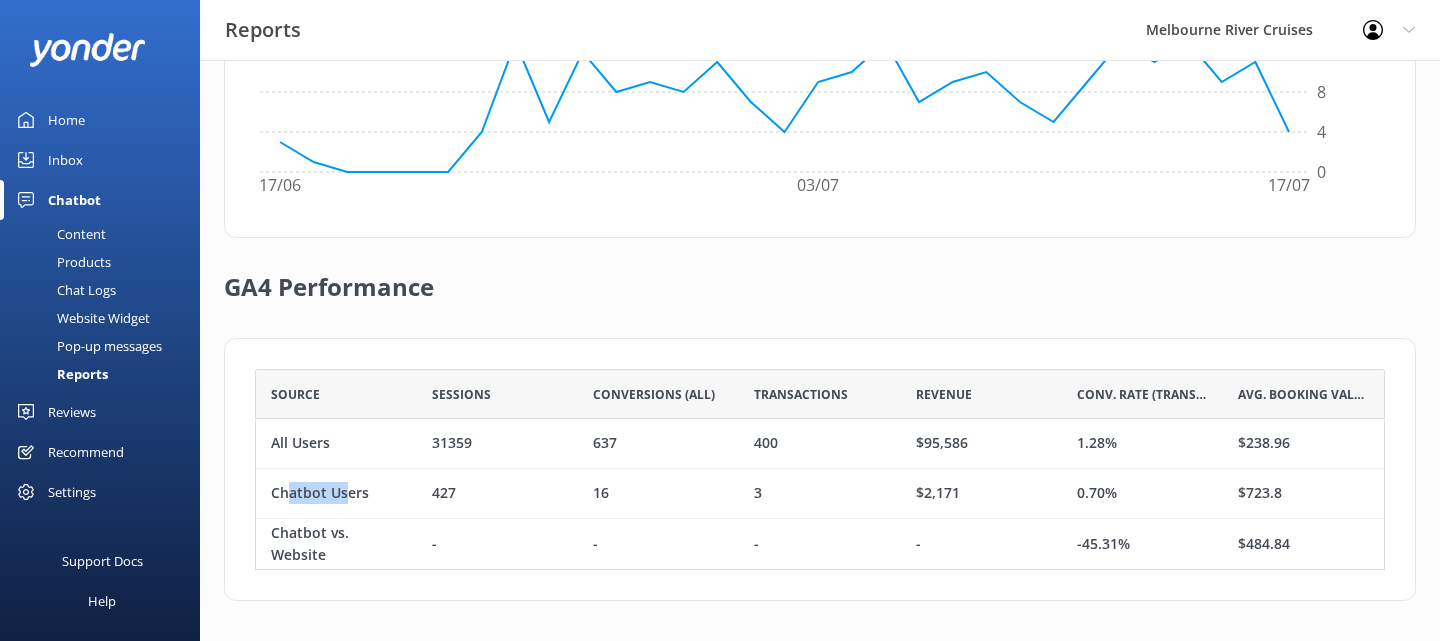 drag, startPoint x: 291, startPoint y: 492, endPoint x: 347, endPoint y: 498, distance: 56.32051 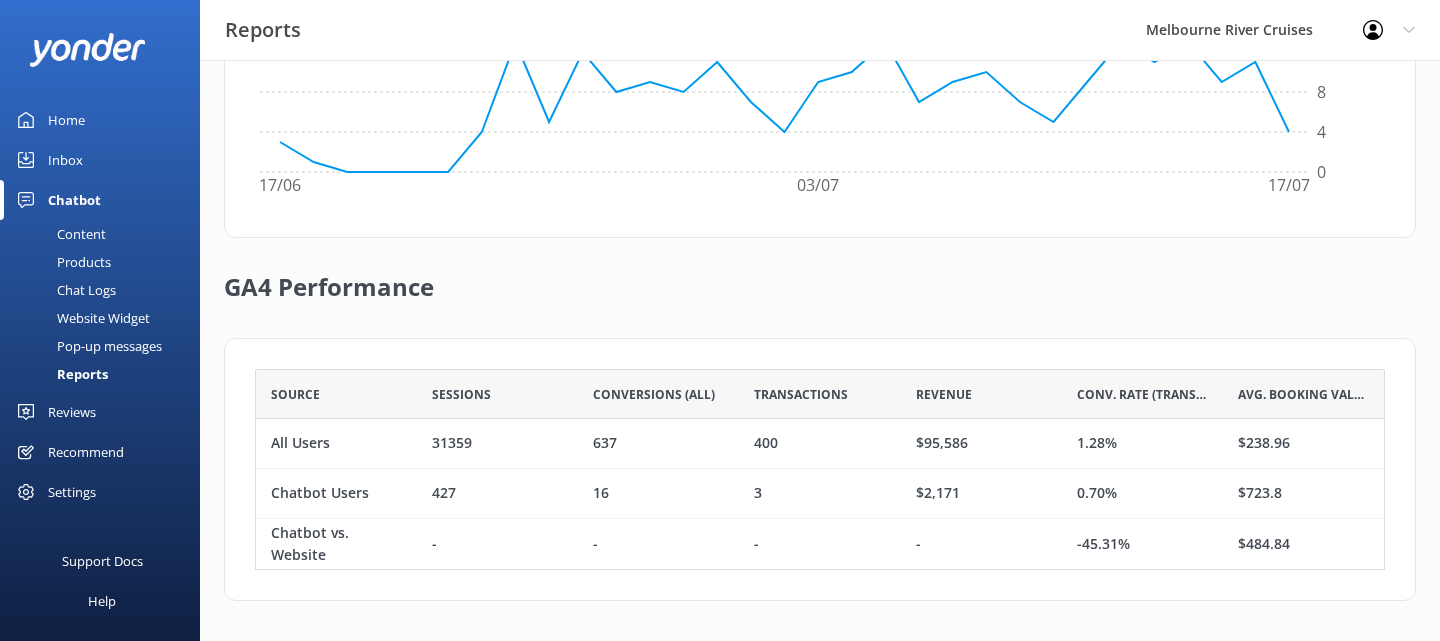 click on "427" at bounding box center (497, 494) 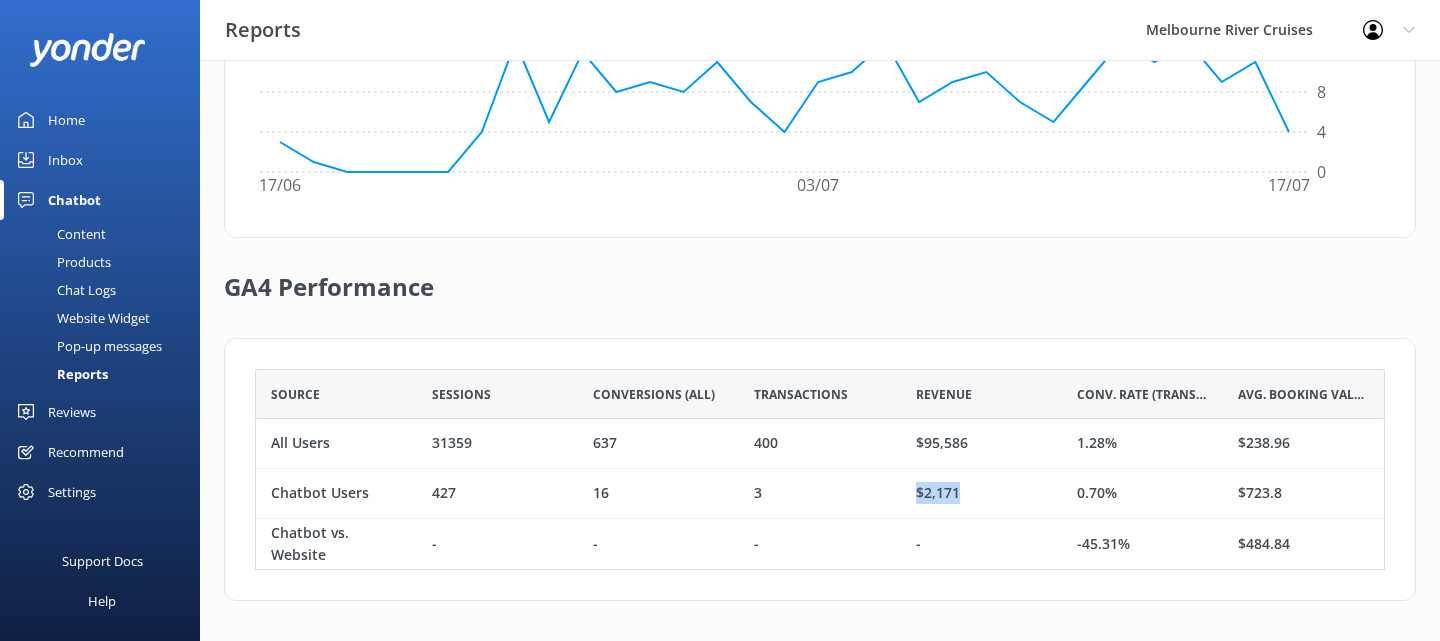 drag, startPoint x: 984, startPoint y: 490, endPoint x: 848, endPoint y: 482, distance: 136.23509 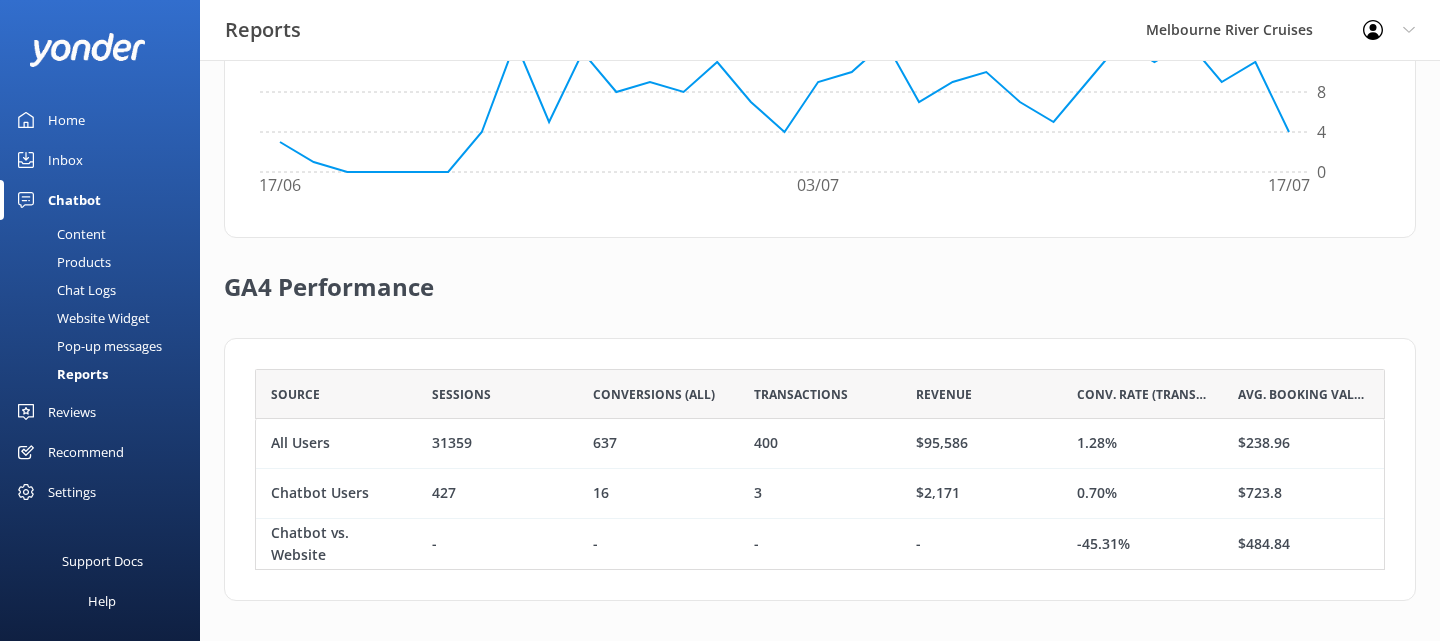 click on "Outcome of digital assistant [DATE]  -  [DATE] Last 30 days Last 7 days Last 30 days Last month Last 90 days Last 180 days Custom Out of 225 conversations   Helped immediately 198 88% Emails gathered by bot 24 11% Staff time saved 8h 22m Out of 225 conversations   Answered by staff 21 9% Conversations per website visitor 1.17 % Number of bot messages per conversation (avg.) 2.08 Performance Total Conversations 225 Chats resolved by bot 198 Site Visitors 19k 17/06 03/07 17/07 0 4 8 12 16 GA4 Performance Source Sessions Conversions (All) Transactions Revenue Conv. Rate (Transactions) Avg. Booking Value All Users 31359 637 400 $95,586 1.28% $238.96 Chatbot Users 427 16 3 $2,171 0.70% $723.8 Chatbot vs. Website - - - - -45.31% $484.84" at bounding box center [820, -26] 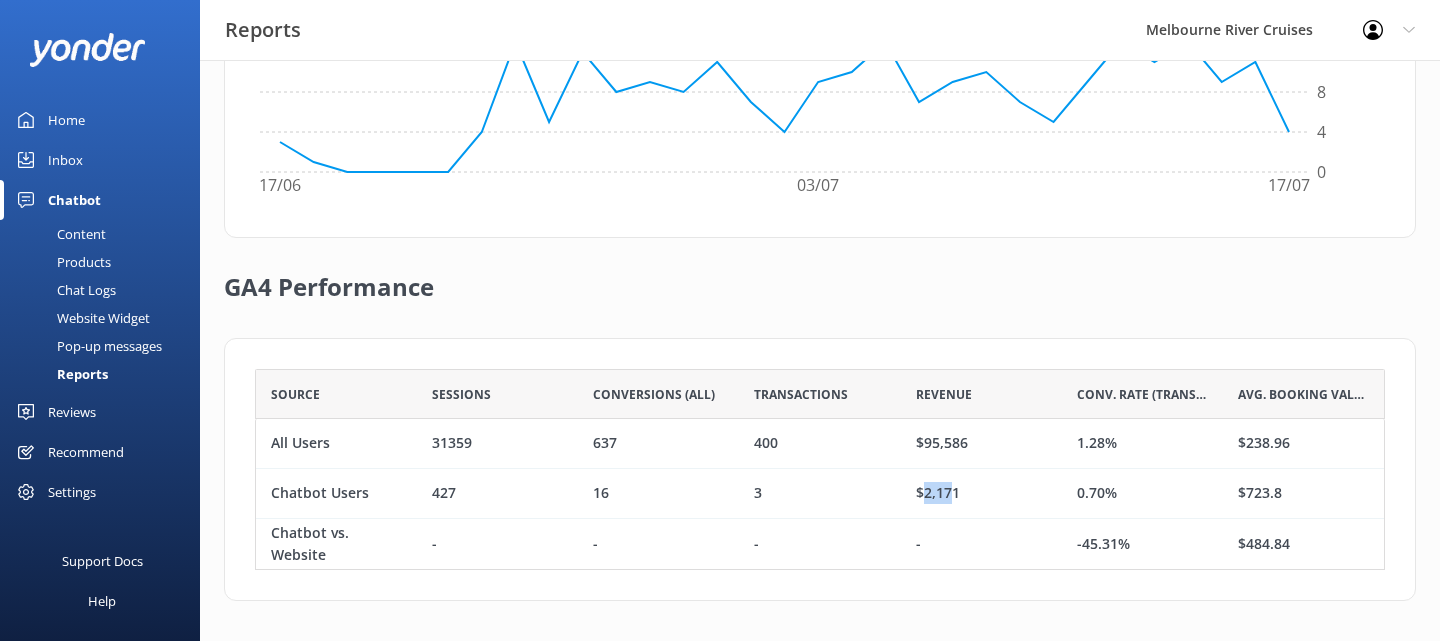 drag, startPoint x: 949, startPoint y: 504, endPoint x: 924, endPoint y: 496, distance: 26.24881 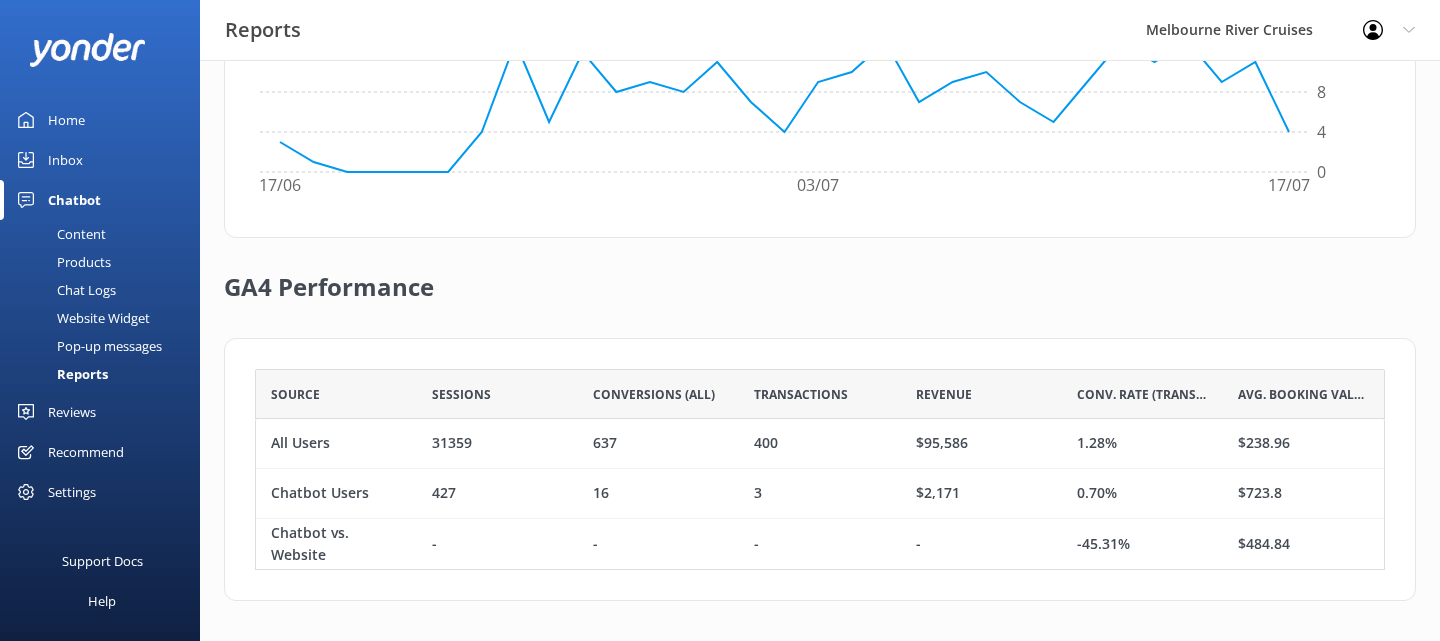 click on "$2,171" at bounding box center [981, 494] 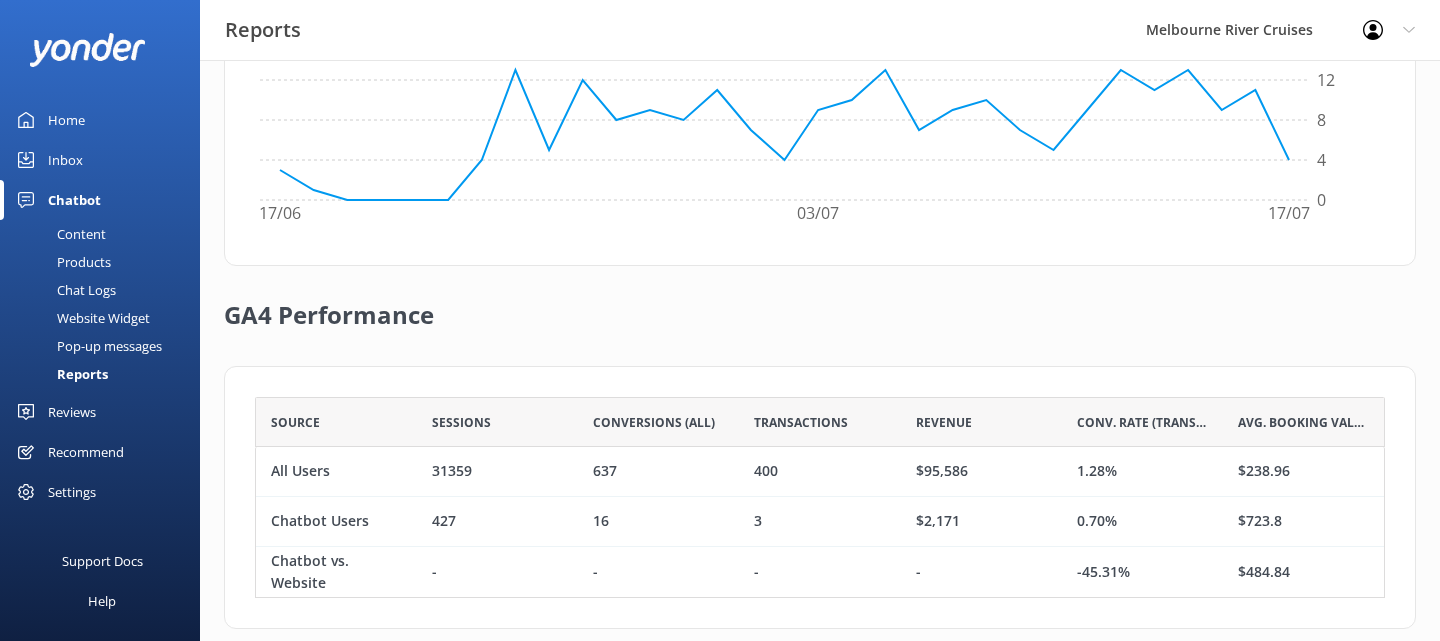 scroll, scrollTop: 716, scrollLeft: 0, axis: vertical 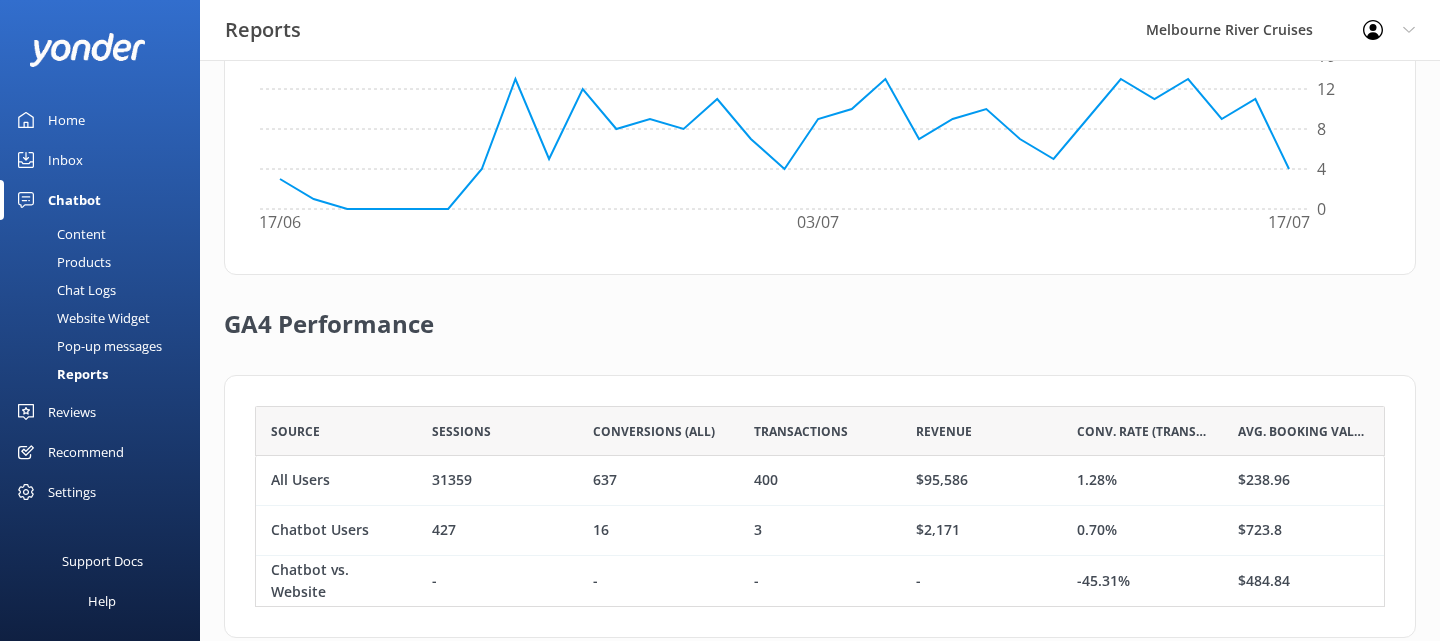 click on "Content" at bounding box center [59, 234] 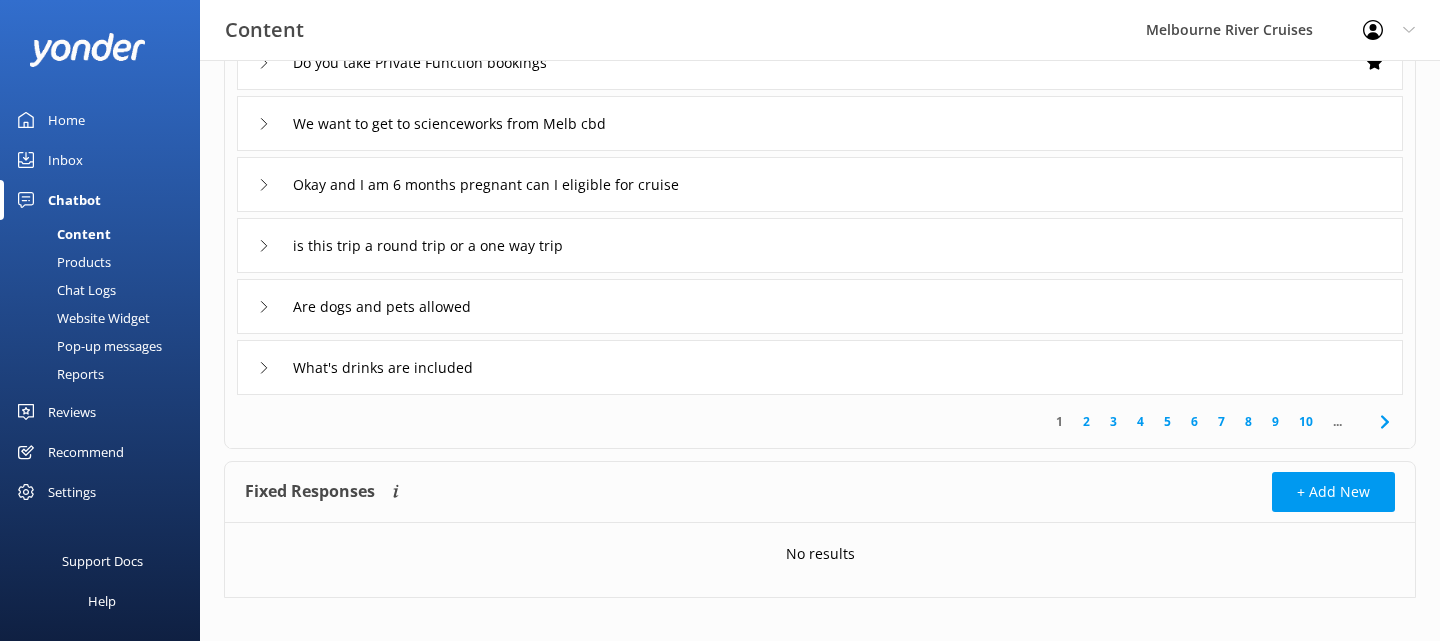 scroll, scrollTop: 458, scrollLeft: 0, axis: vertical 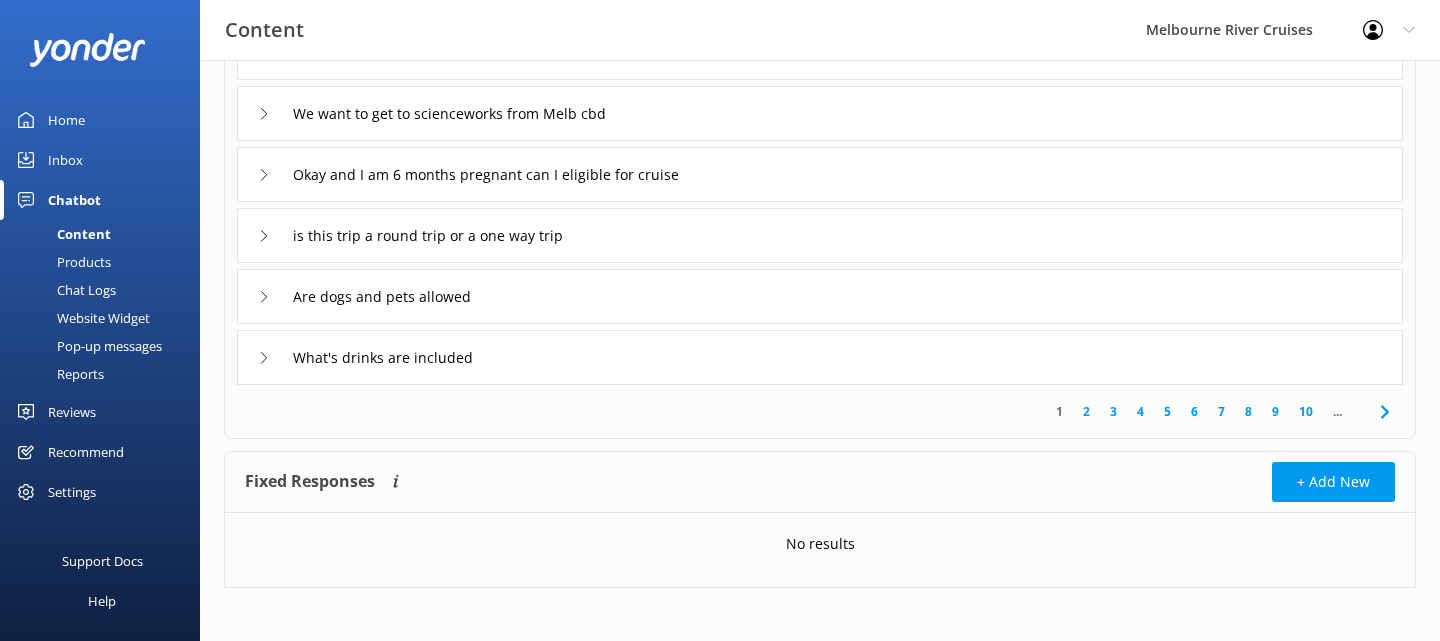 click on "10" at bounding box center (1306, 411) 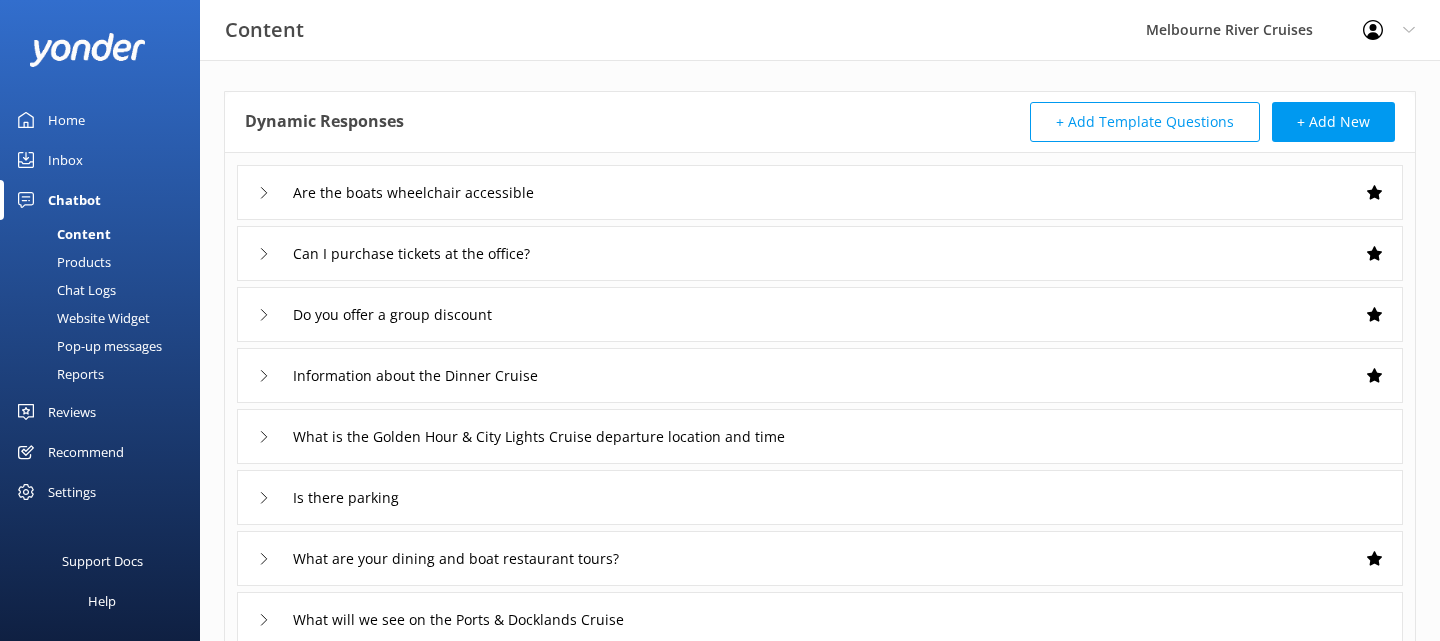 scroll, scrollTop: 68, scrollLeft: 0, axis: vertical 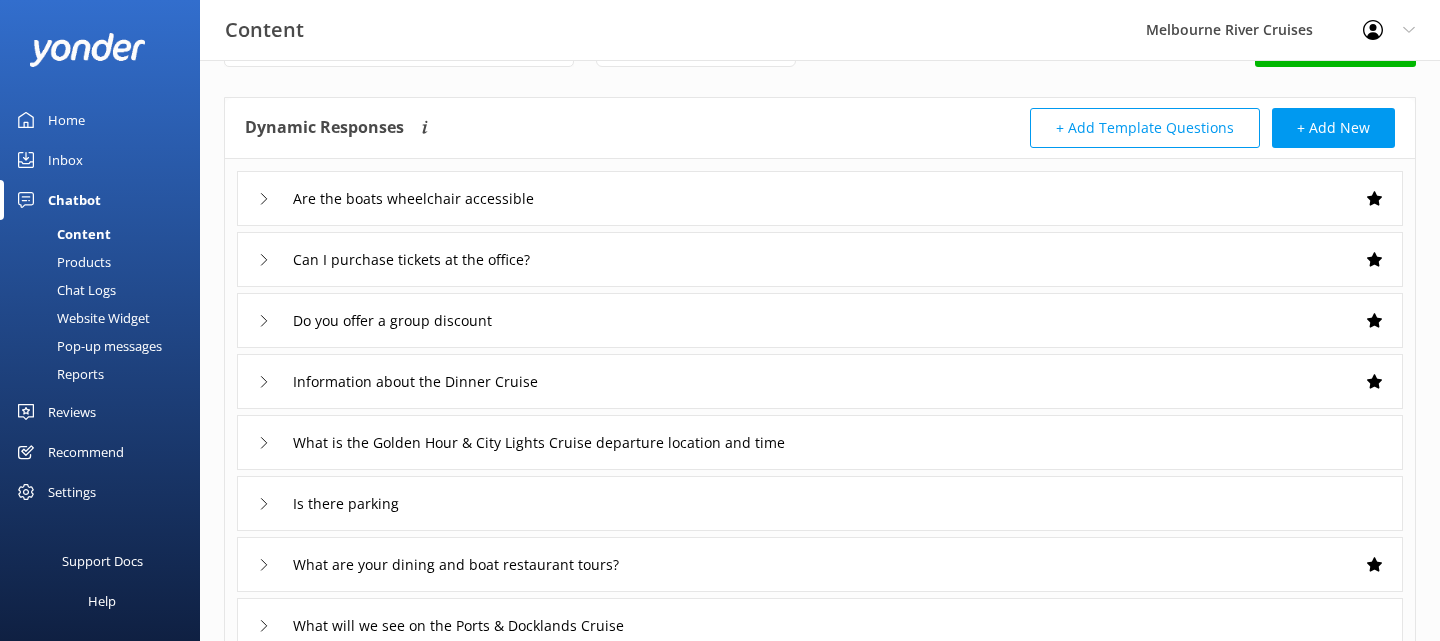 click on "Are the boats wheelchair accessible" at bounding box center (410, 198) 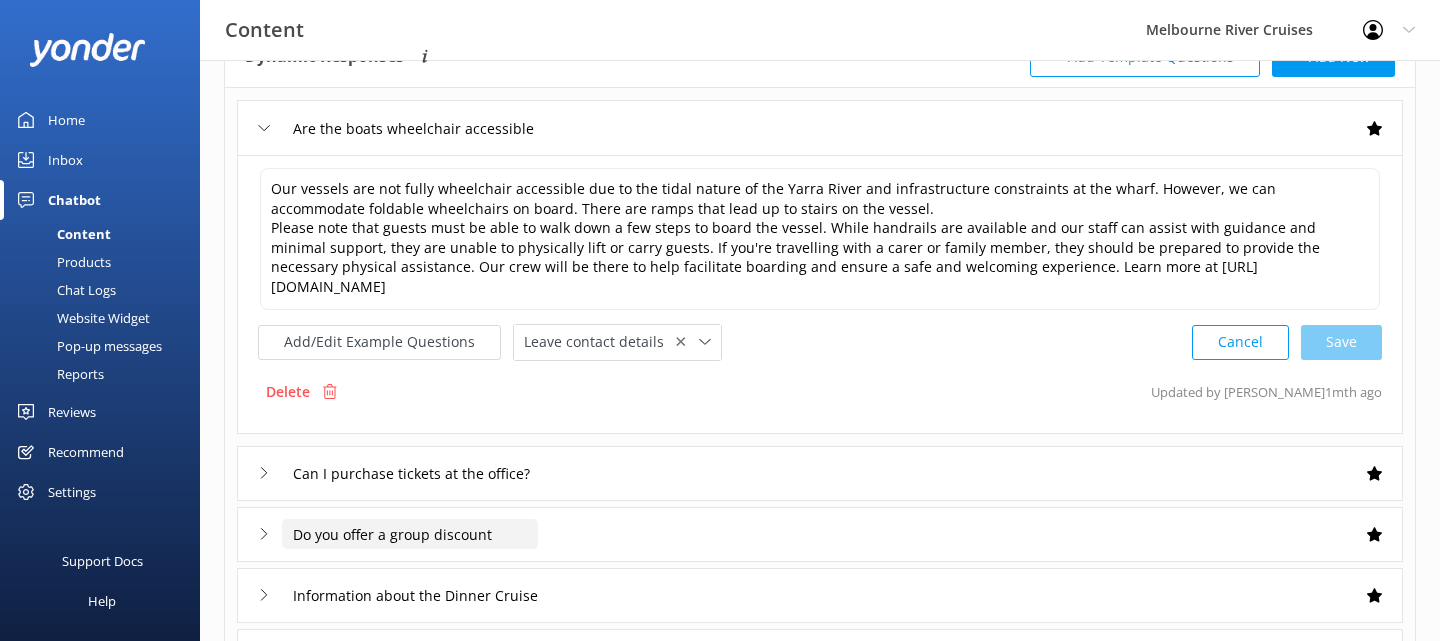 scroll, scrollTop: 0, scrollLeft: 0, axis: both 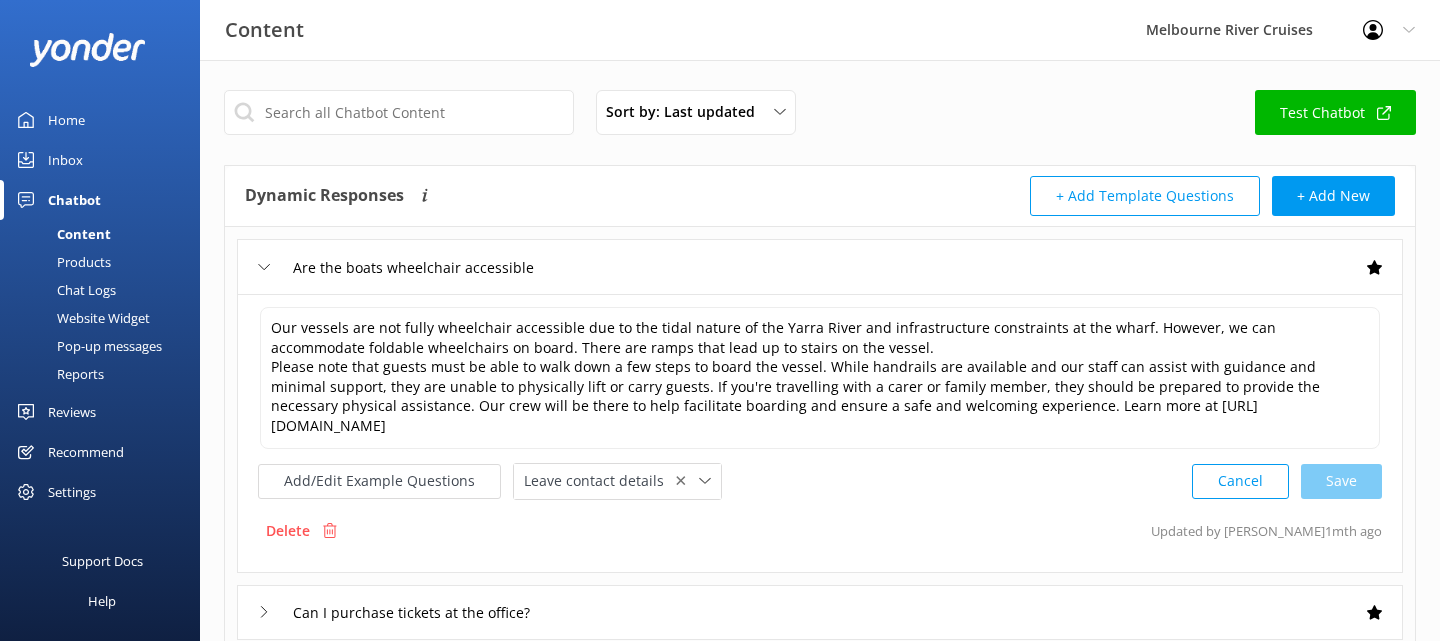 click on "Inbox" at bounding box center (65, 160) 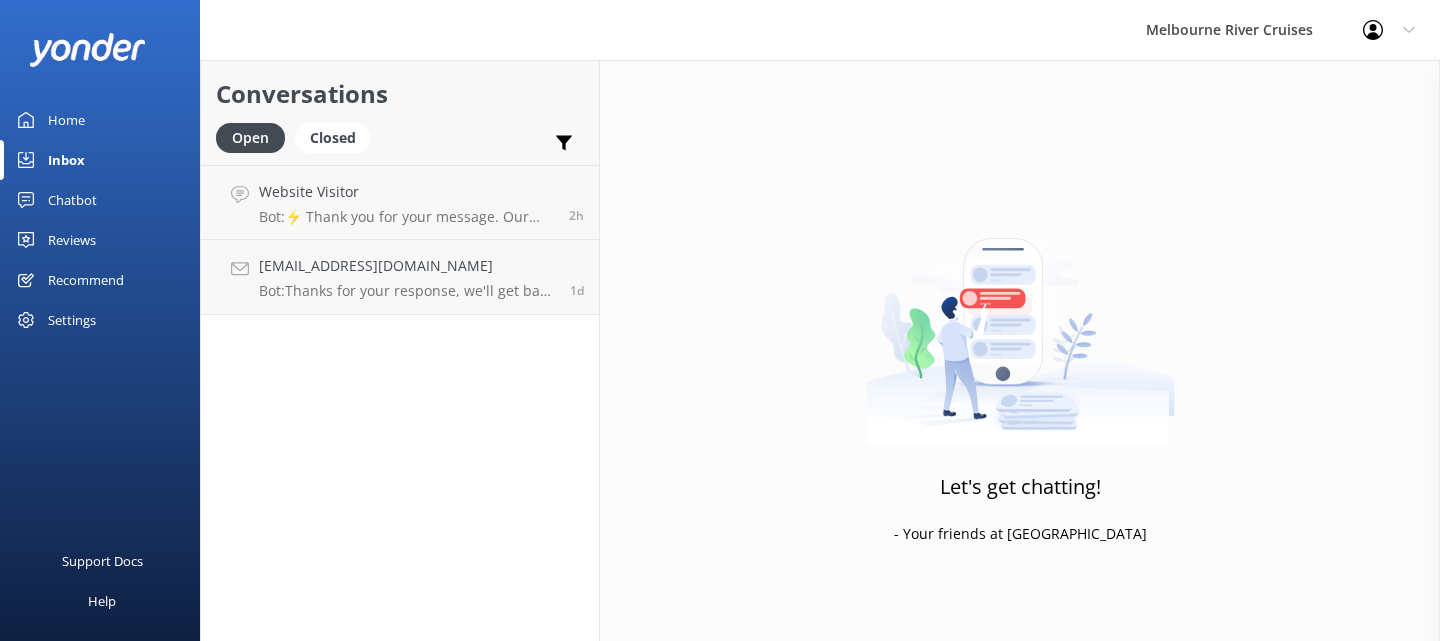 click on "Home" at bounding box center (66, 120) 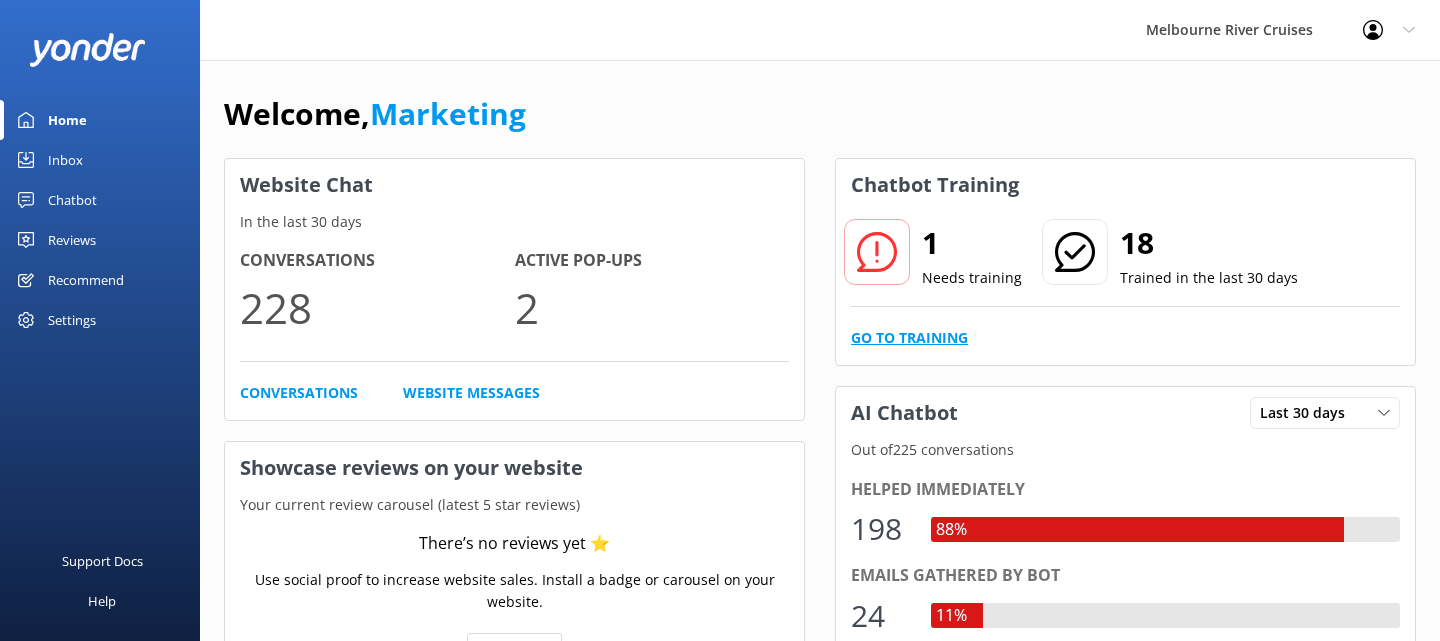 click on "Go to Training" at bounding box center (909, 338) 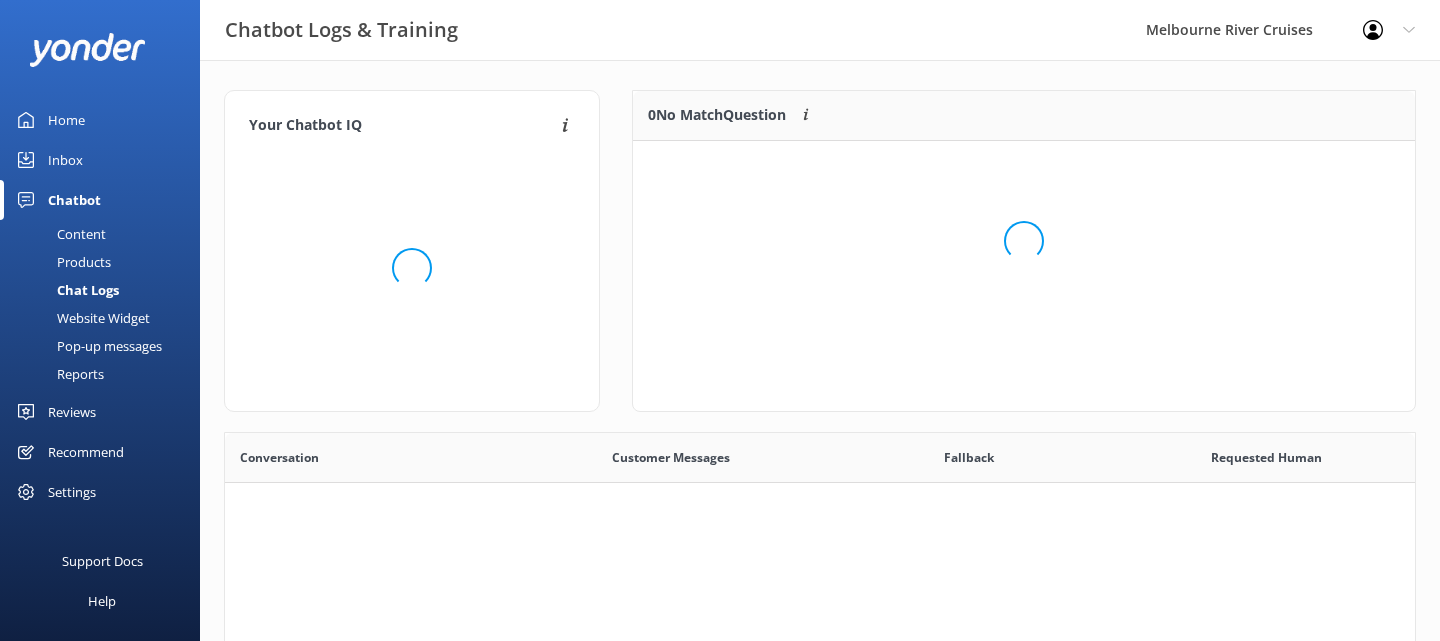 scroll, scrollTop: 1, scrollLeft: 1, axis: both 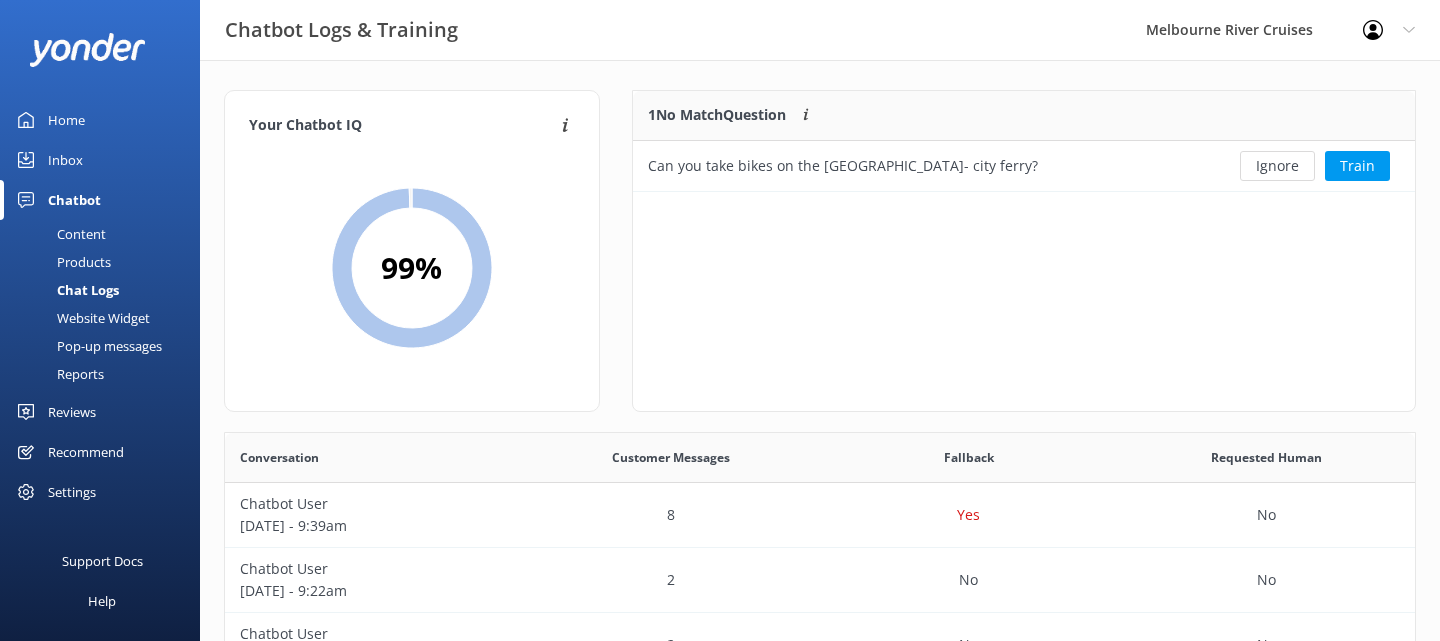 click on "Inbox" at bounding box center [100, 160] 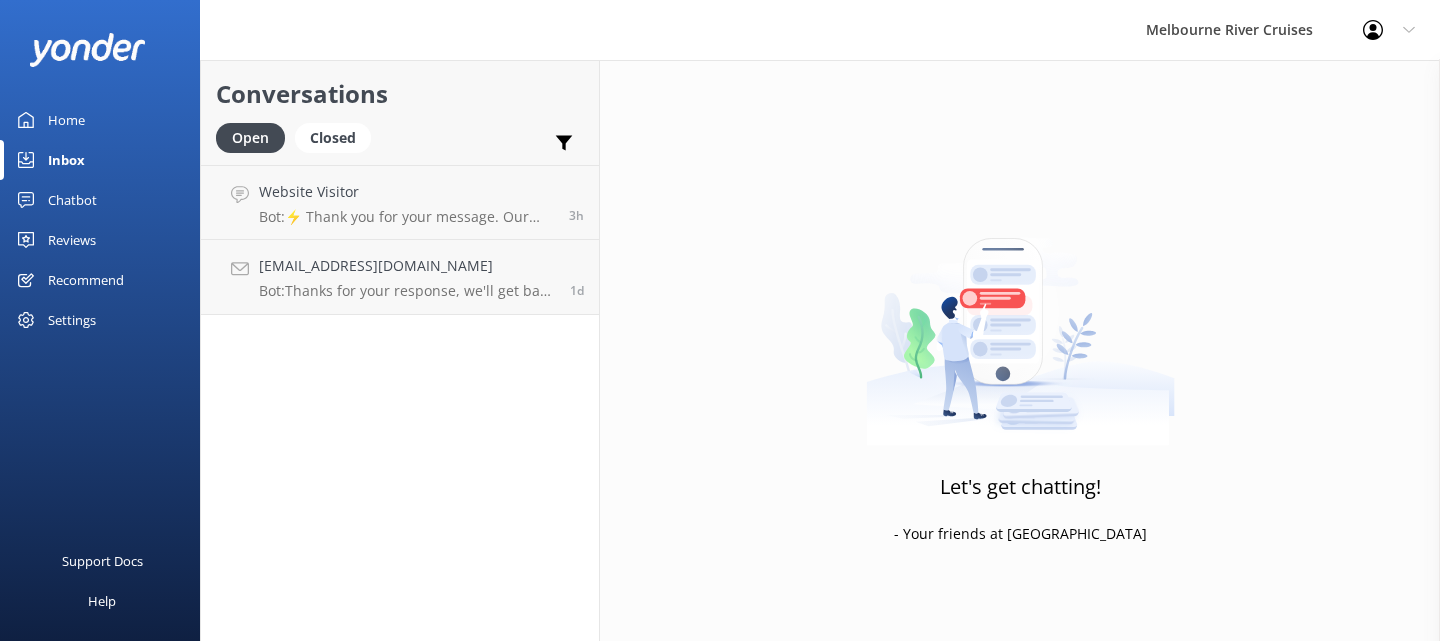 click on "Home" at bounding box center [100, 120] 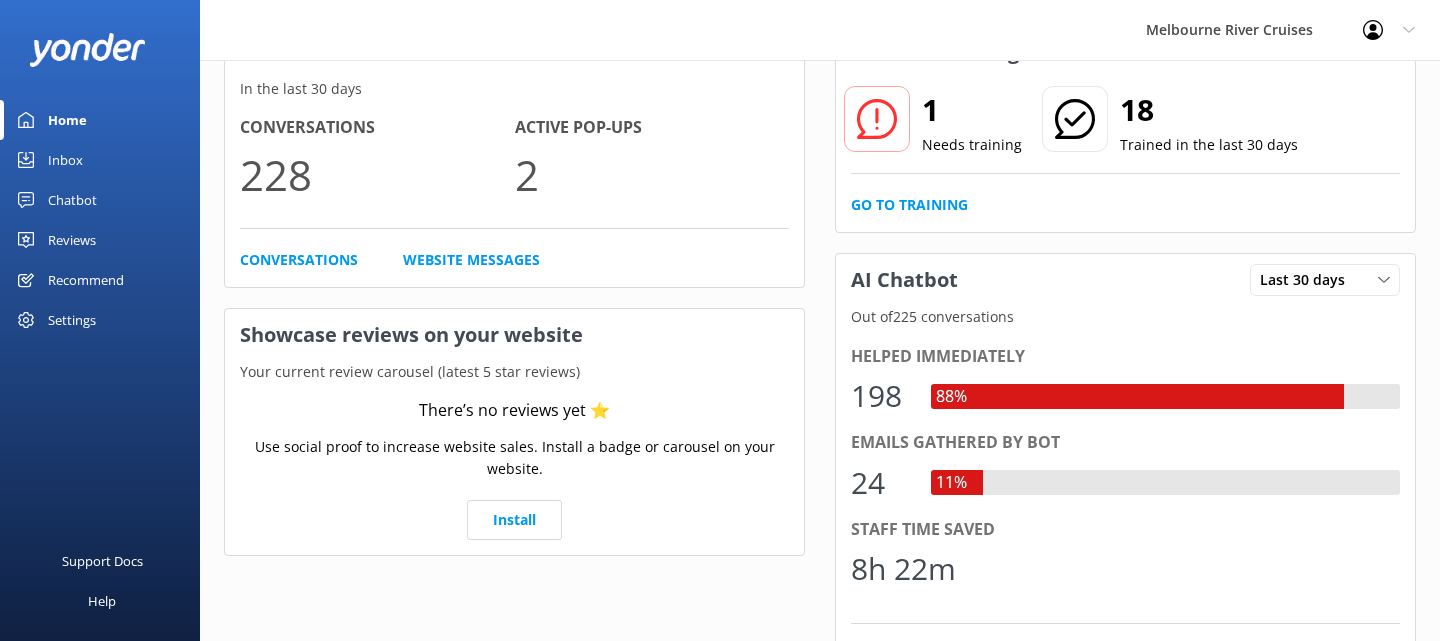 scroll, scrollTop: 0, scrollLeft: 0, axis: both 